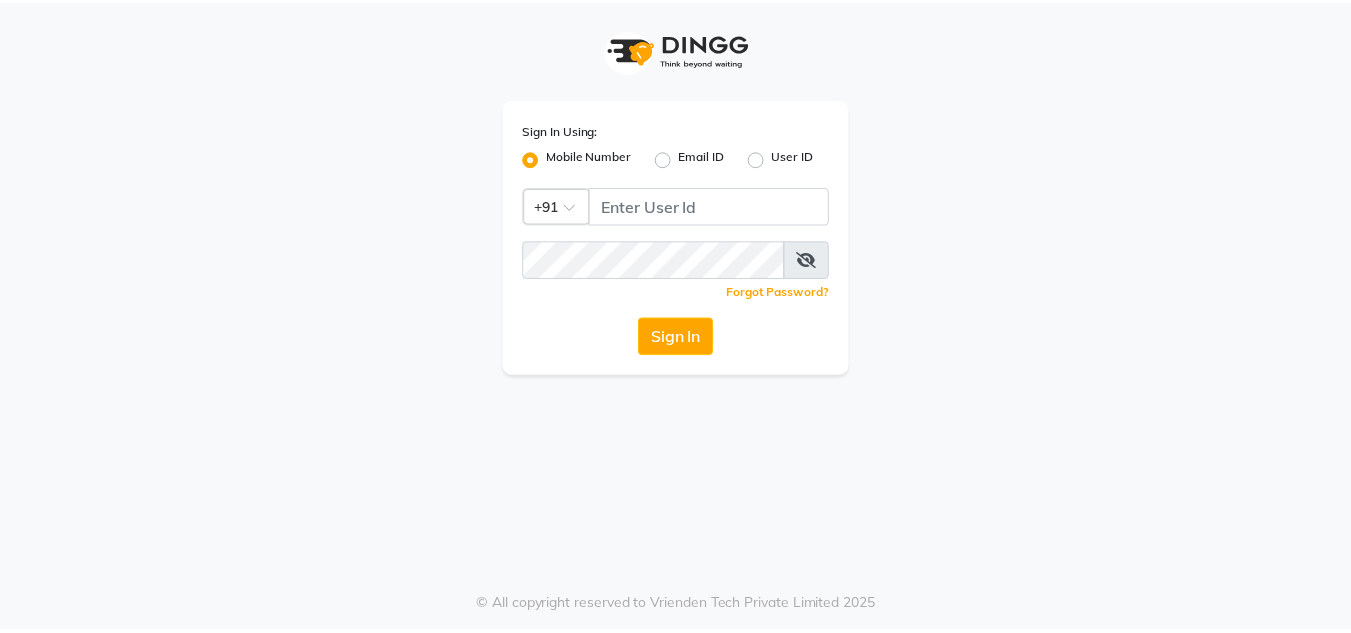 scroll, scrollTop: 0, scrollLeft: 0, axis: both 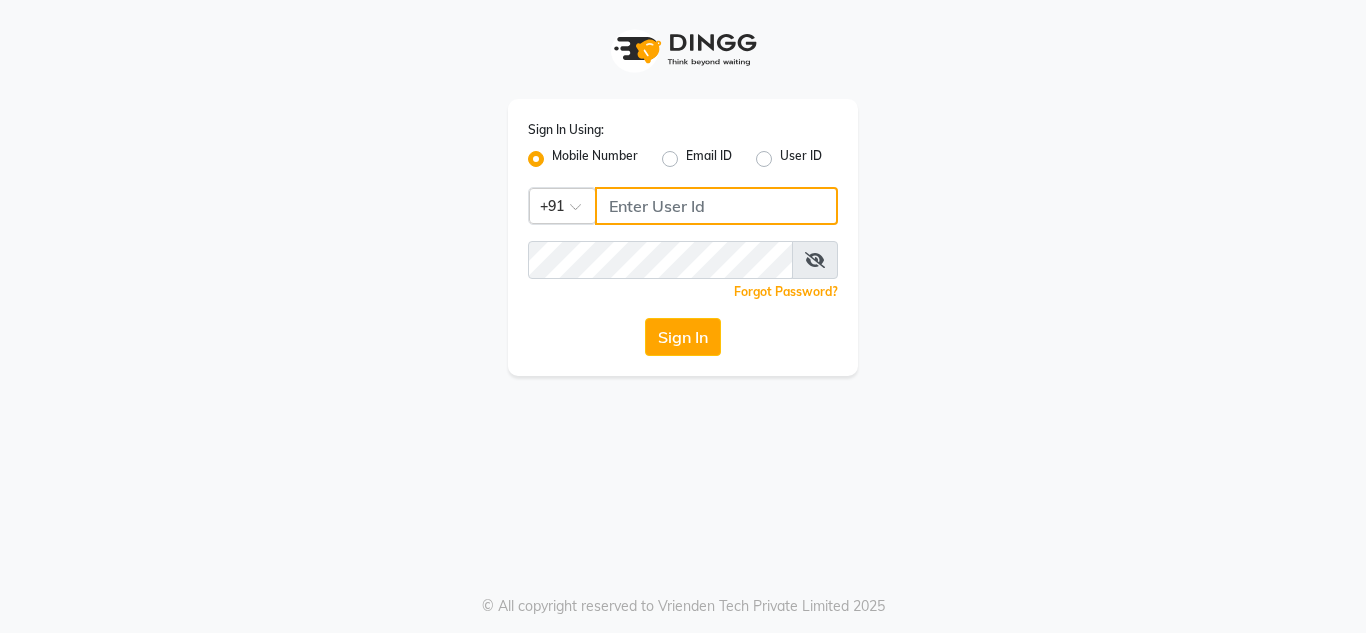 type on "[PHONE]" 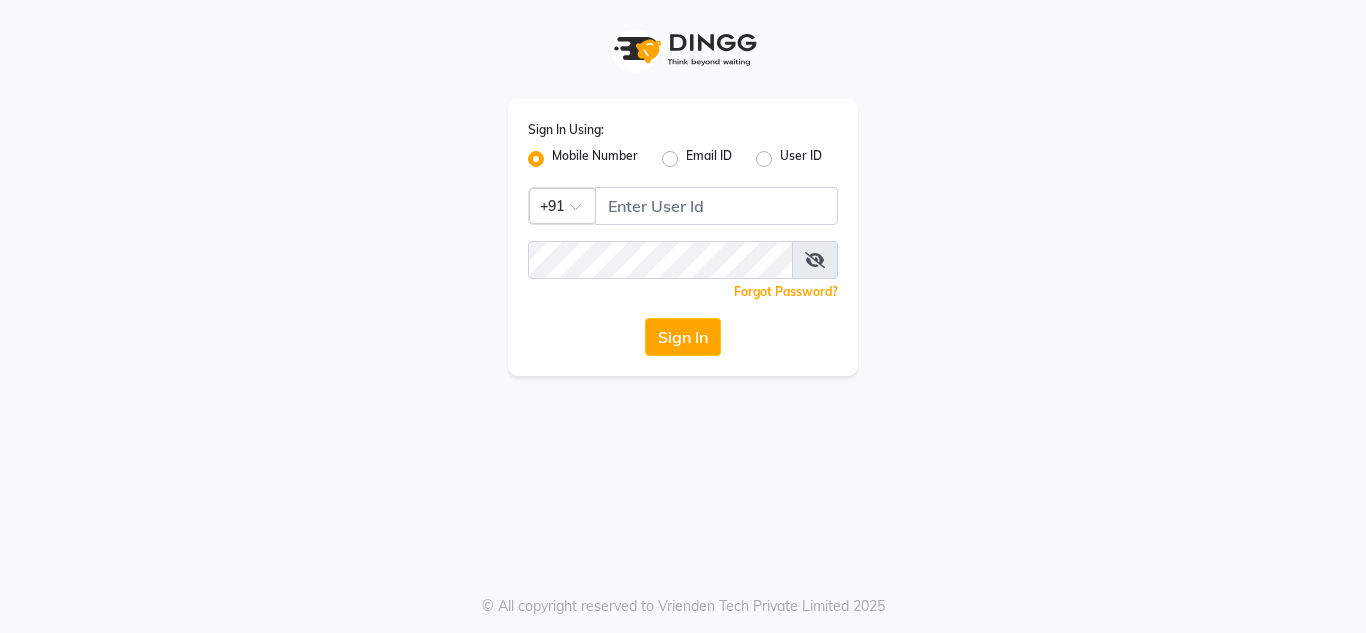 click on "Sign In" 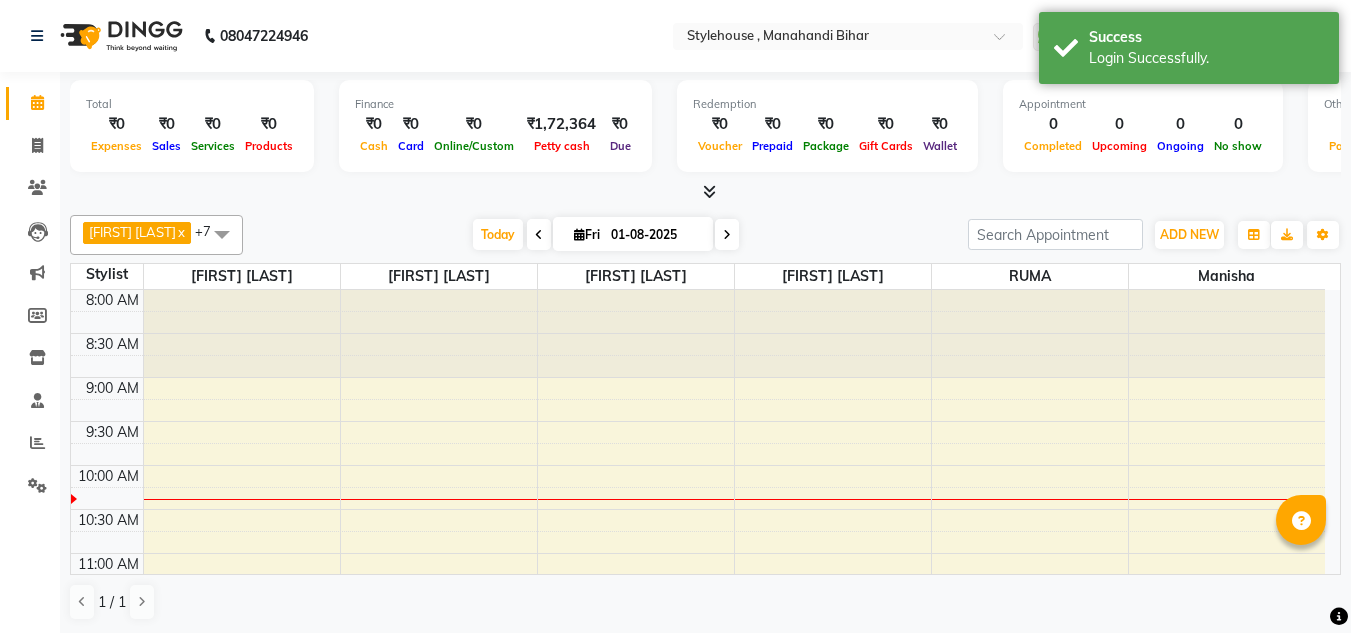 scroll, scrollTop: 0, scrollLeft: 0, axis: both 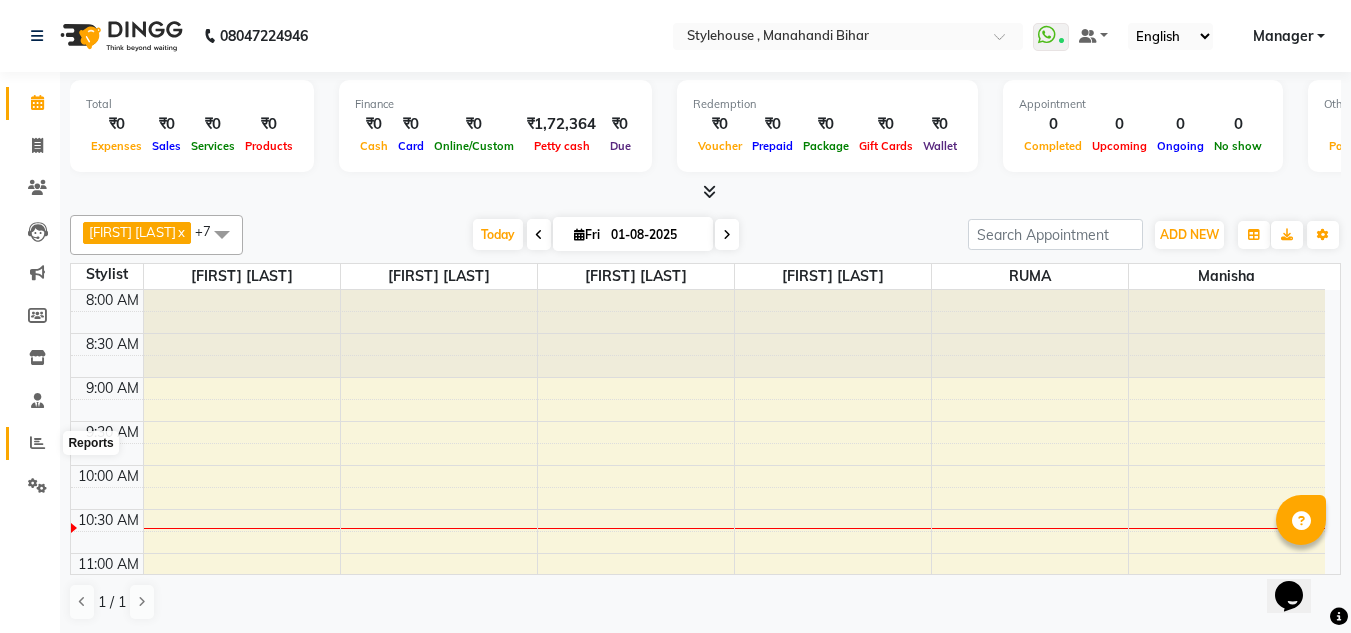 click 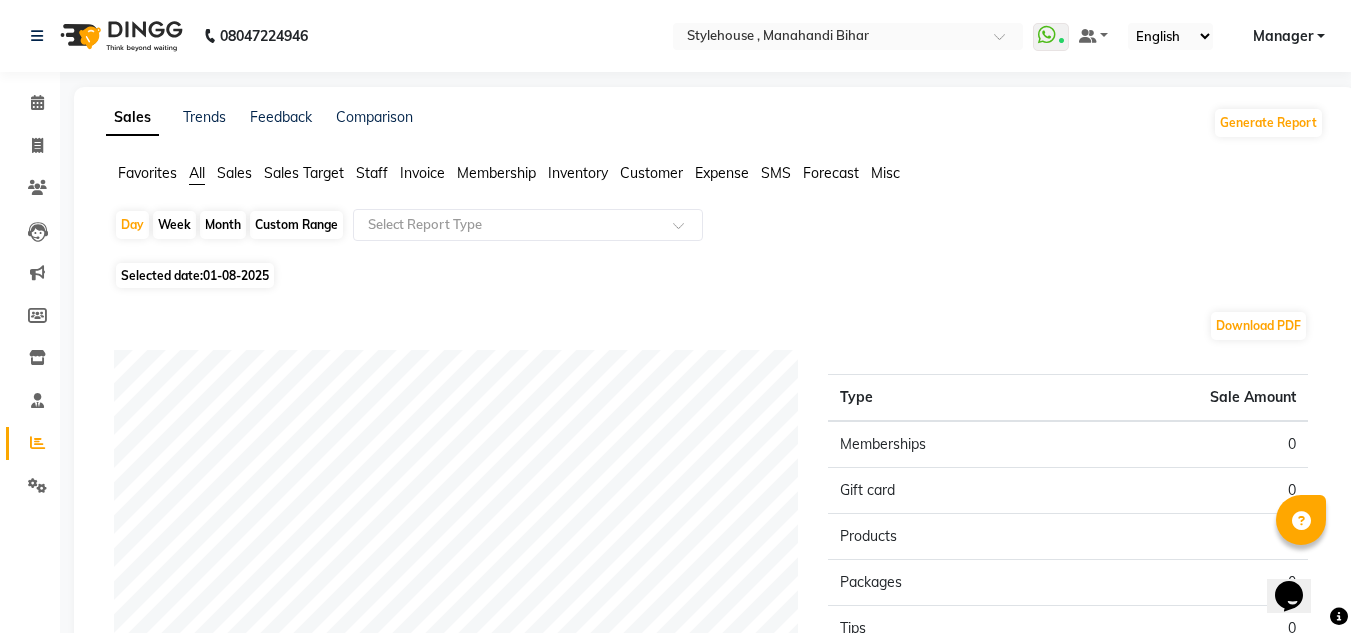 click on "01-08-2025" 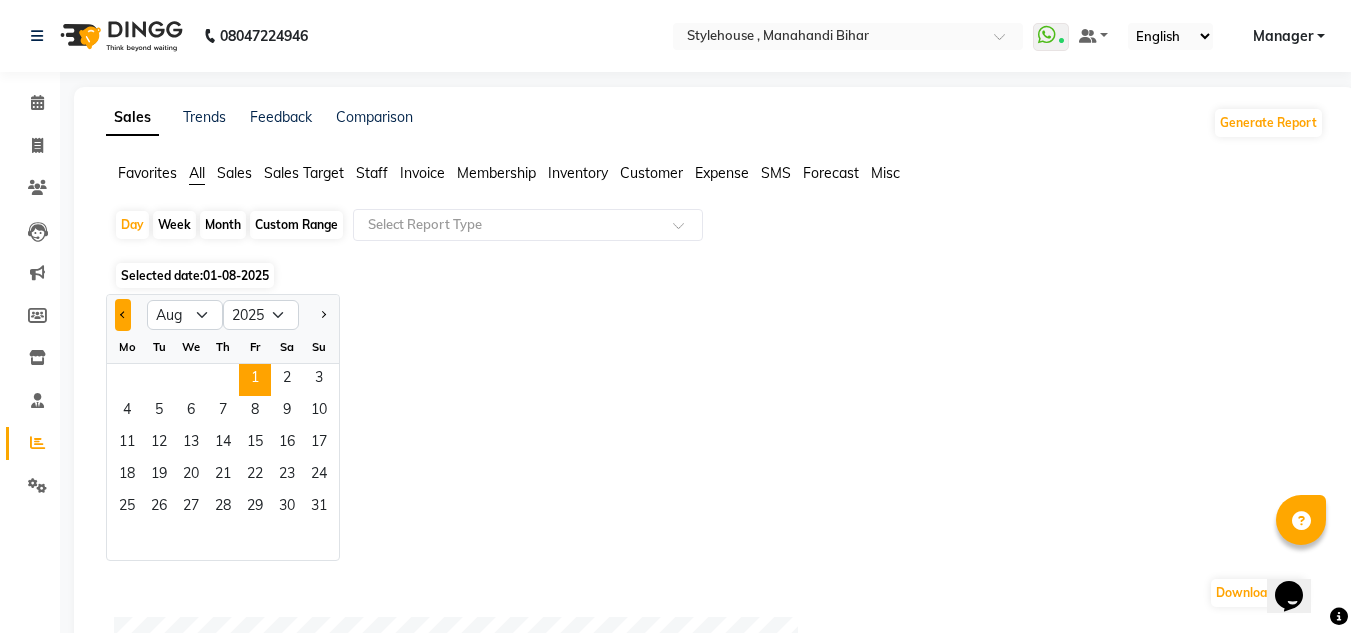 click 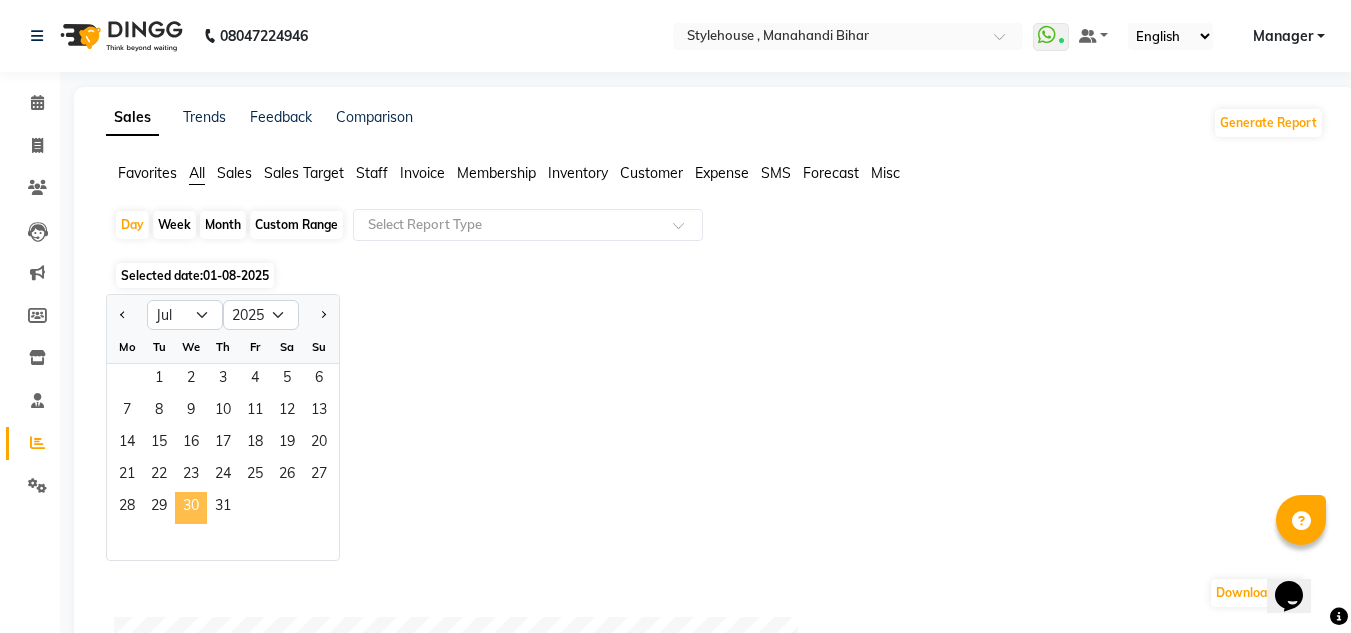 click on "30" 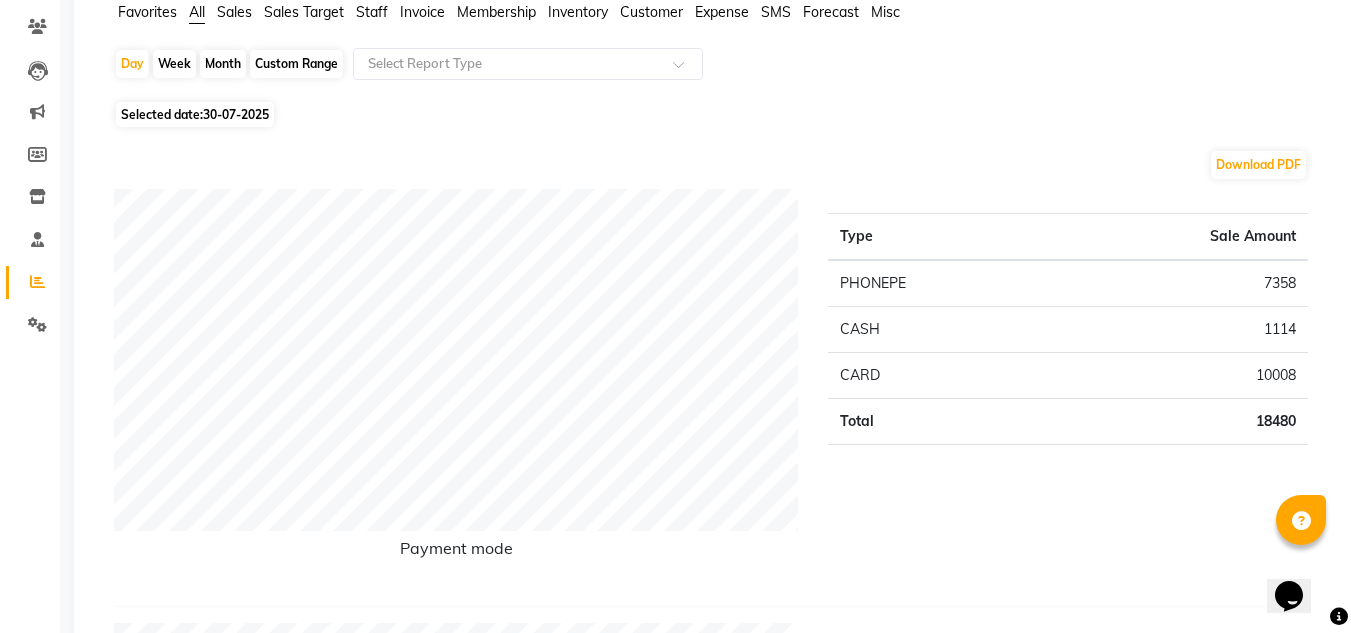 scroll, scrollTop: 0, scrollLeft: 0, axis: both 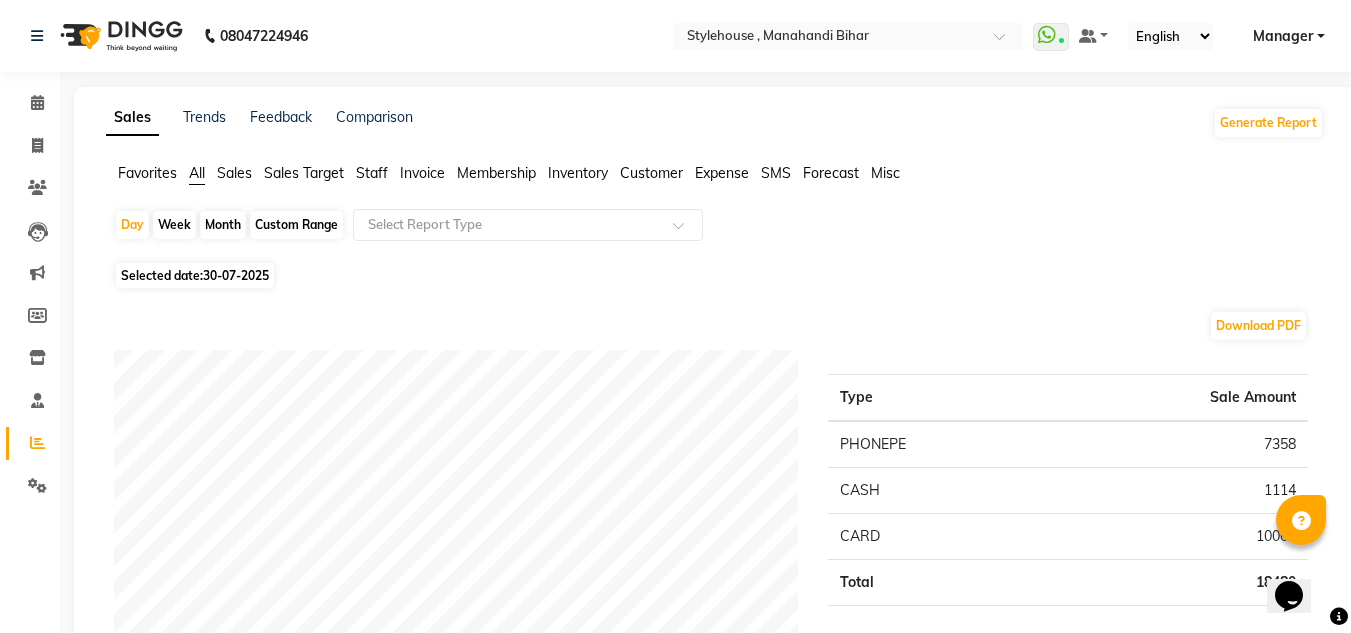 click on "30-07-2025" 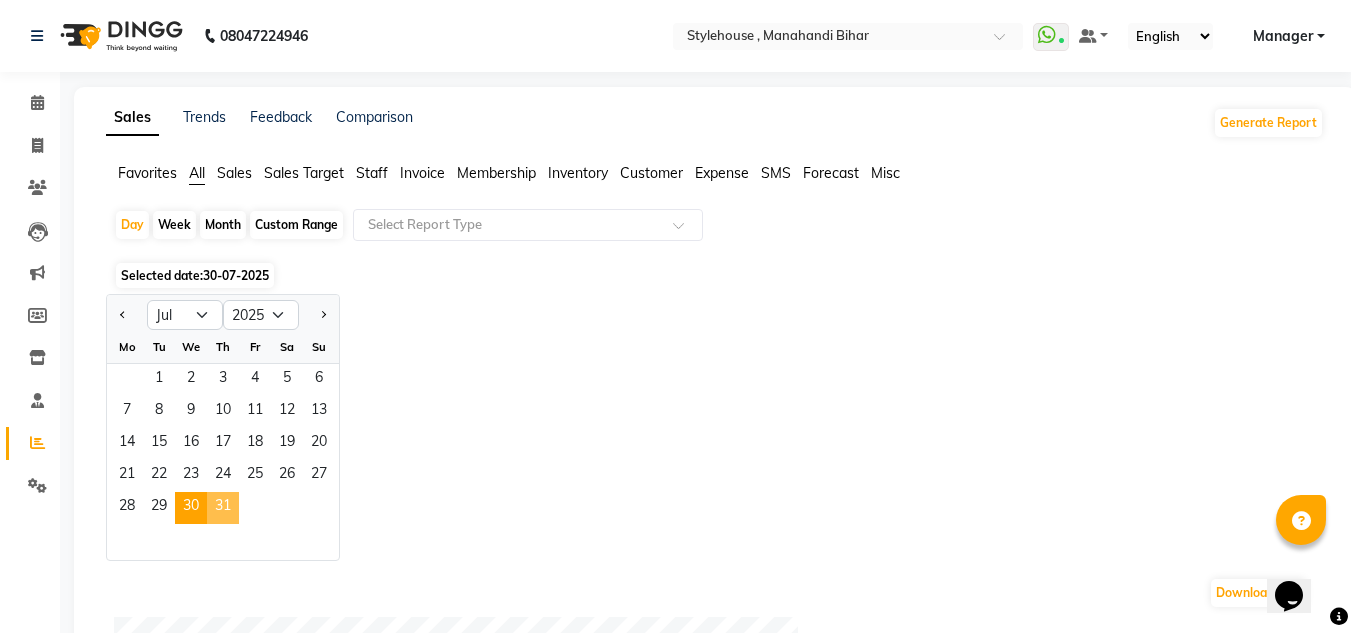 click on "31" 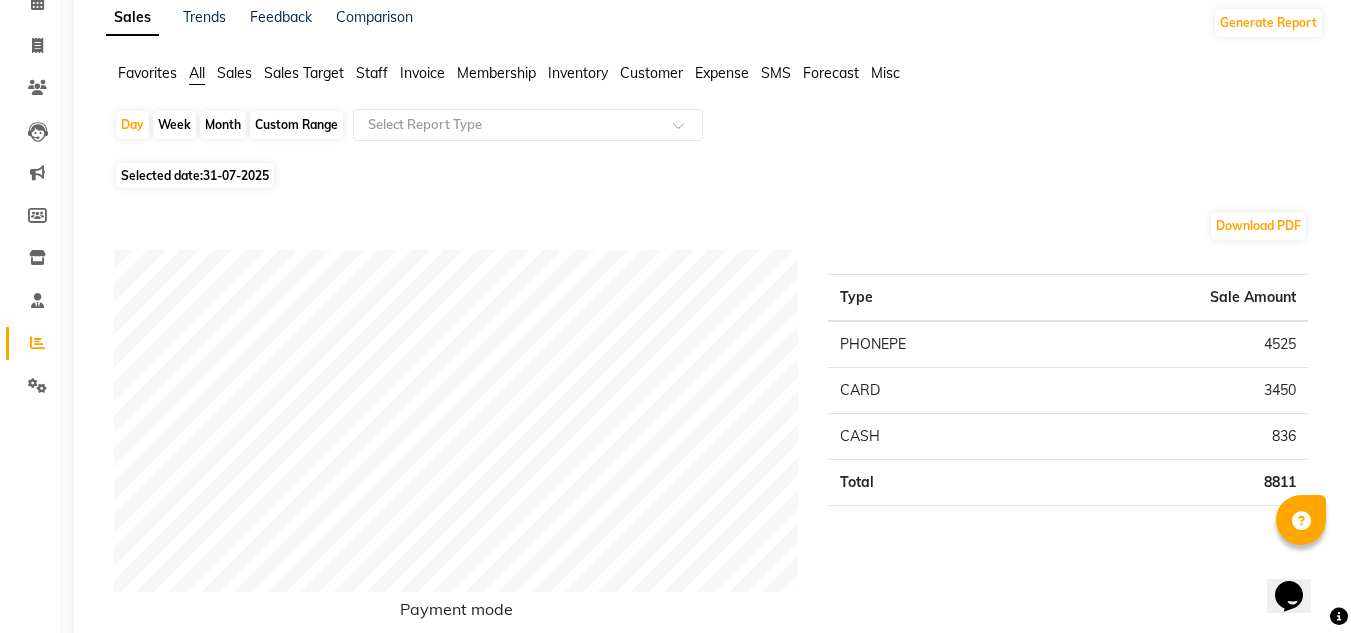 scroll, scrollTop: 0, scrollLeft: 0, axis: both 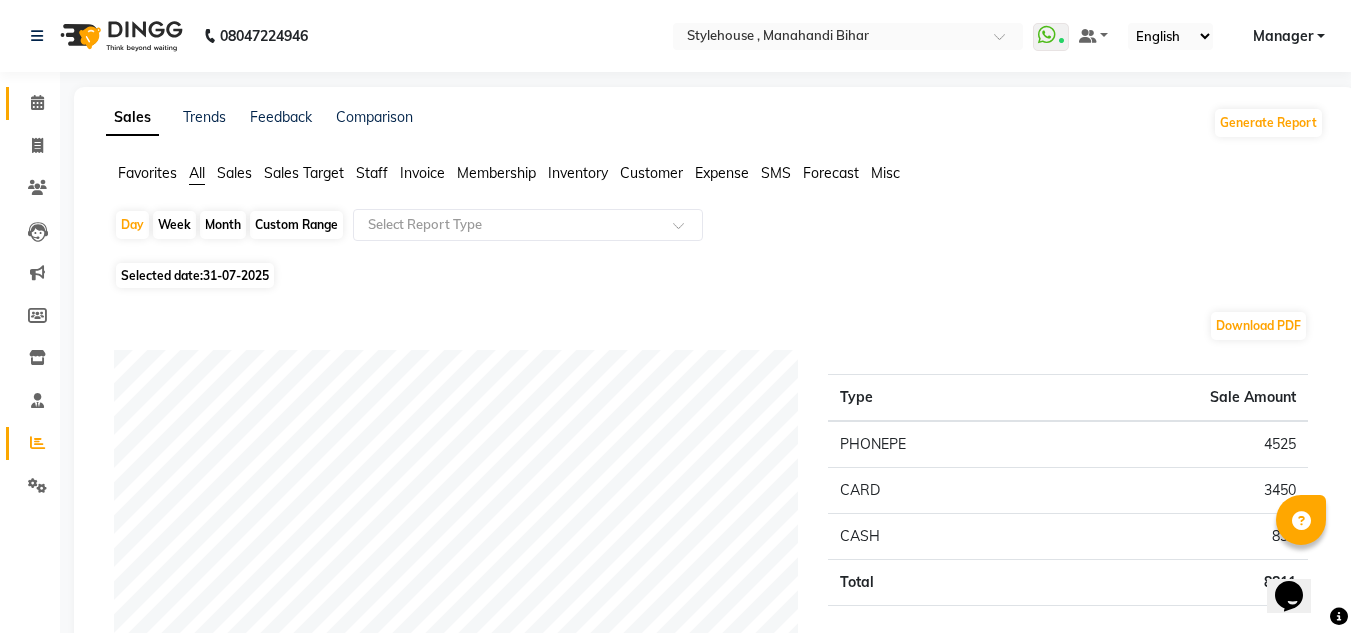 click on "Calendar" 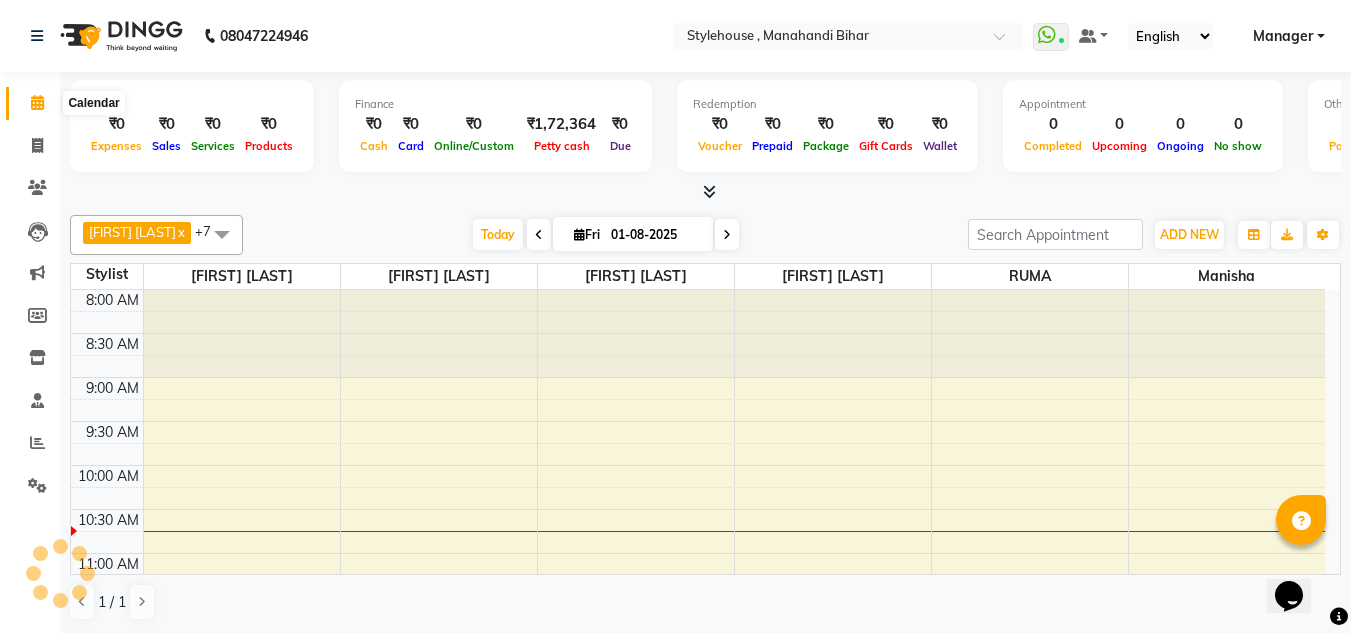 scroll, scrollTop: 0, scrollLeft: 0, axis: both 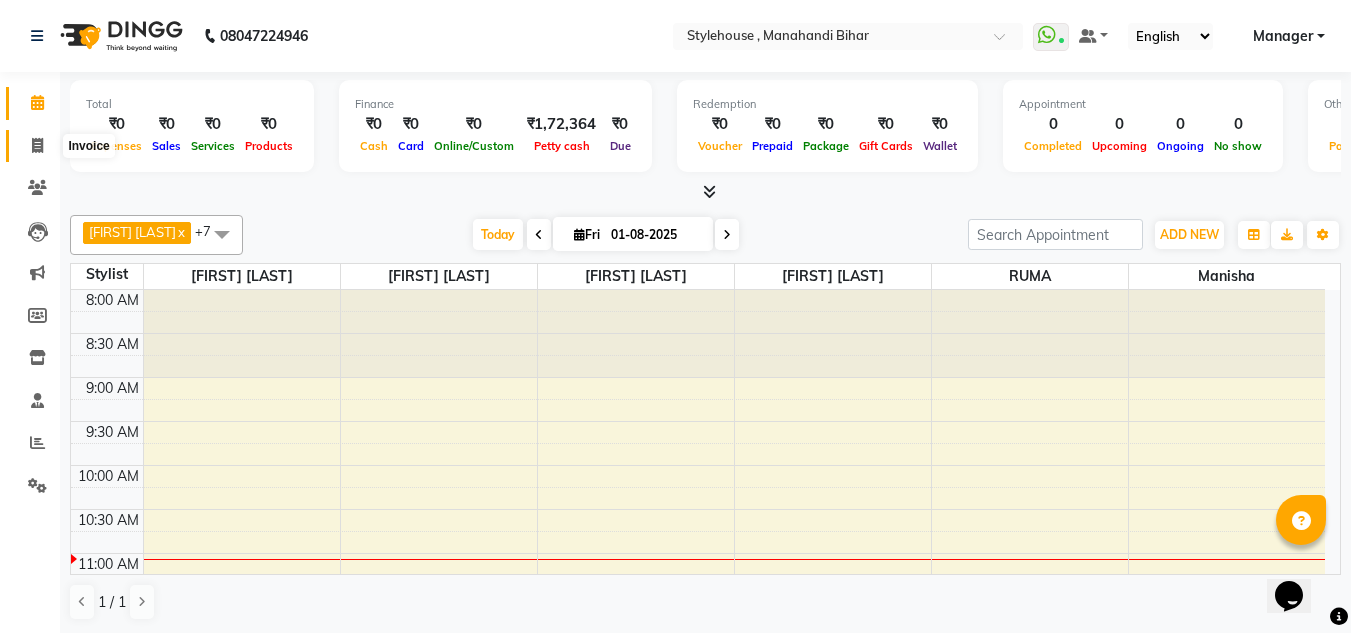 click 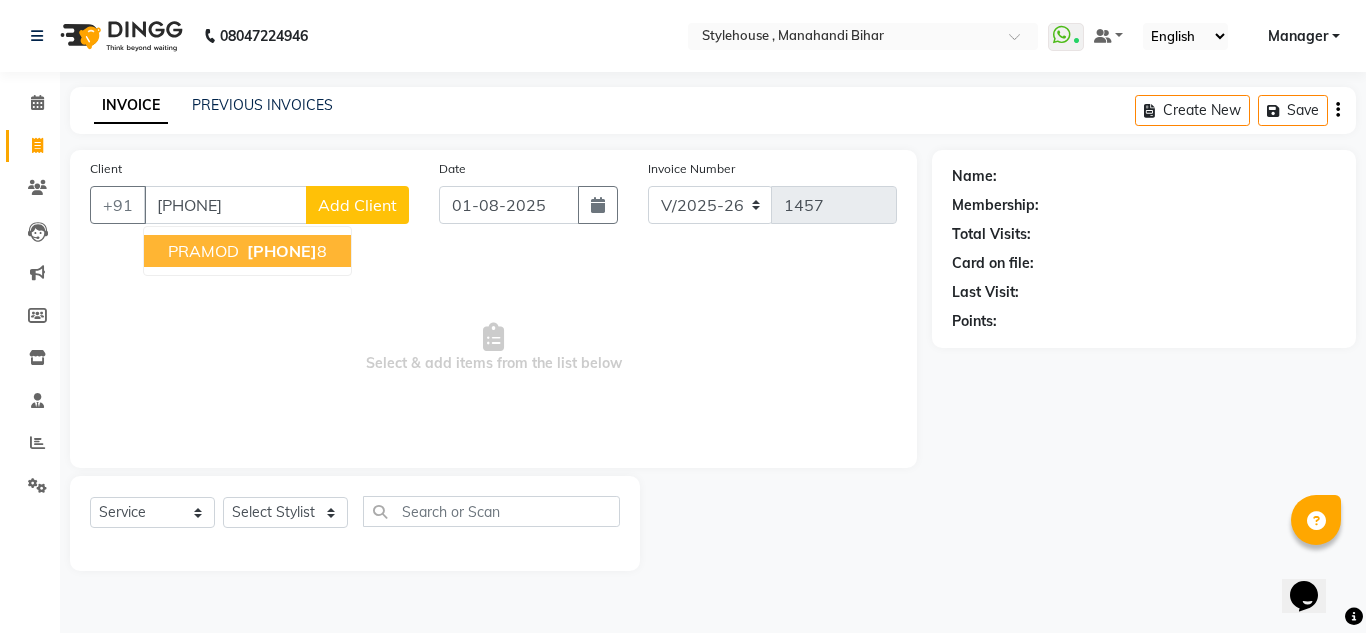 click on "PRAMOD" at bounding box center [203, 251] 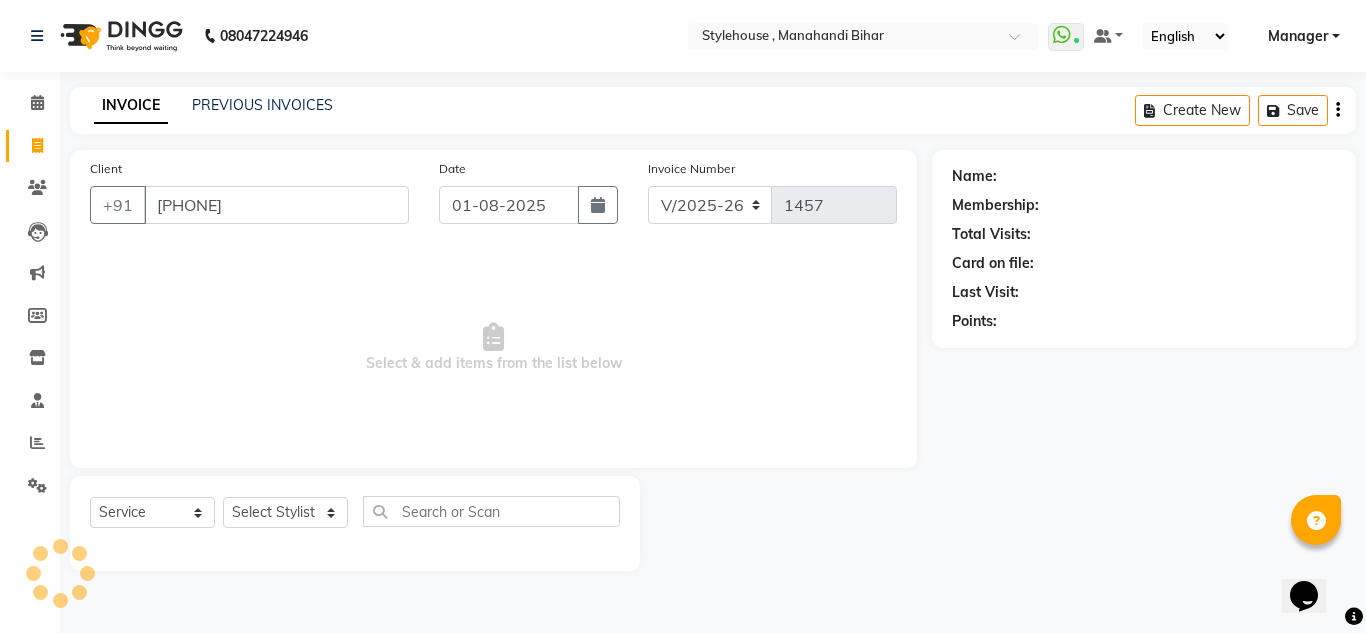 type on "[PHONE]" 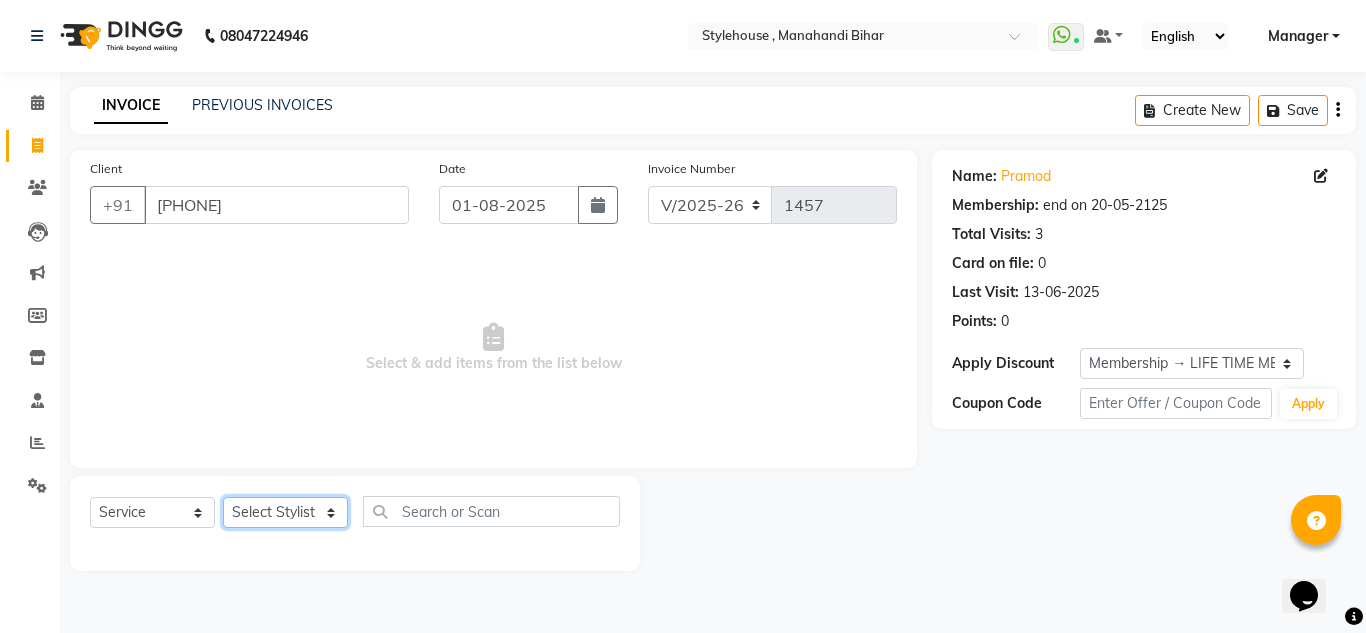click on "Select Stylist [FIRST] [LAST] [FIRST] [LAST] [FIRST] [LAST] [FIRST] [FIRST] [FIRST] [LAST] [FIRST] [LAST] [FIRST] [LAST] [FIRST] [FIRST] [FIRST] [LAST] [FIRST] [FIRST] [FIRST] [LAST] [FIRST] [LAST]" 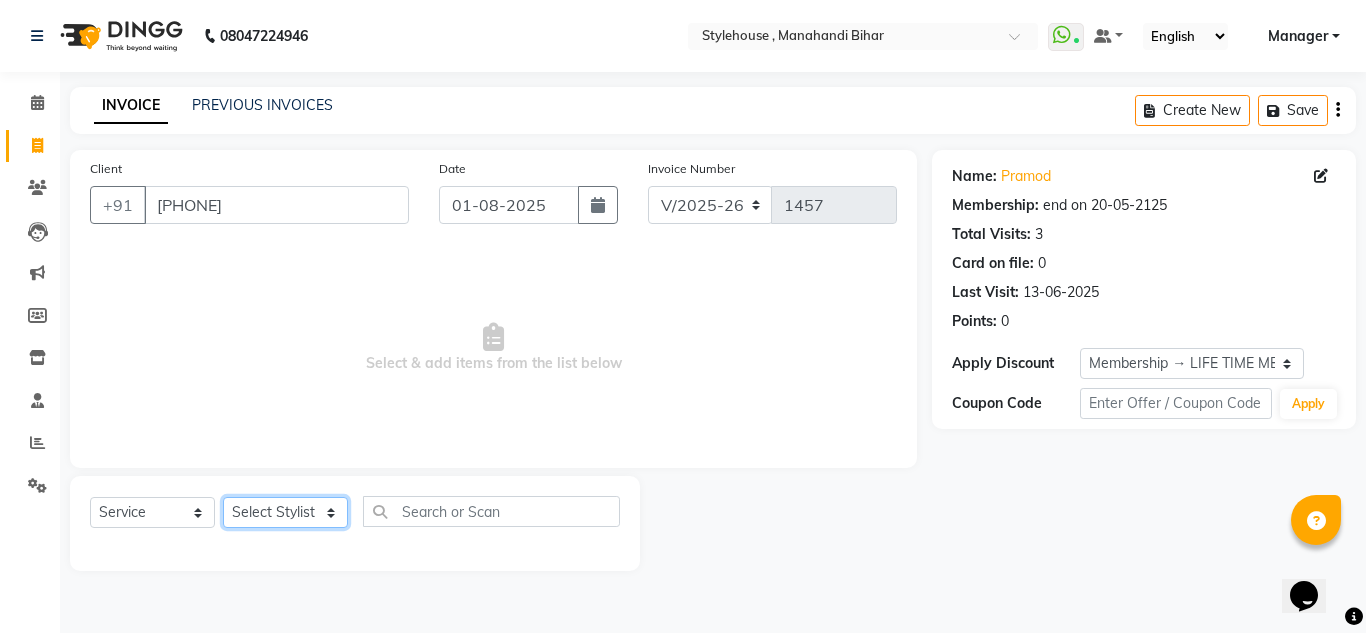 select on "69893" 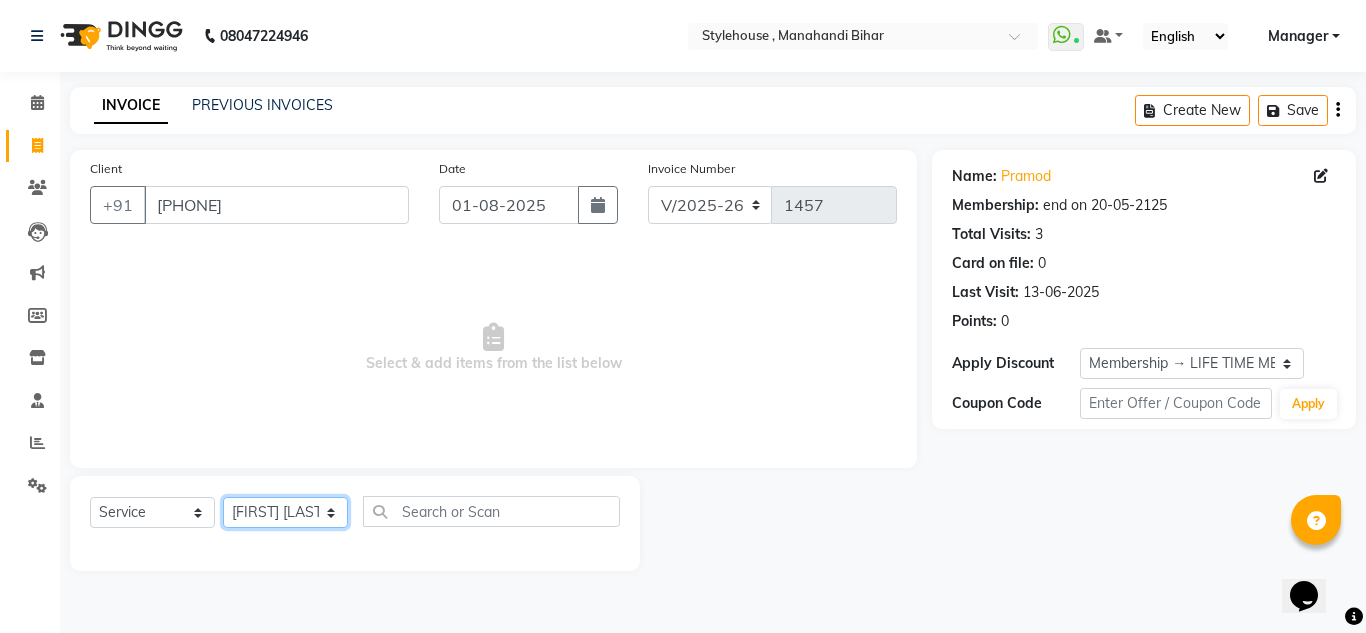 click on "Select Stylist [FIRST] [LAST] [FIRST] [LAST] [FIRST] [LAST] [FIRST] [FIRST] [FIRST] [LAST] [FIRST] [LAST] [FIRST] [LAST] [FIRST] [FIRST] [FIRST] [LAST] [FIRST] [FIRST] [FIRST] [LAST] [FIRST] [LAST]" 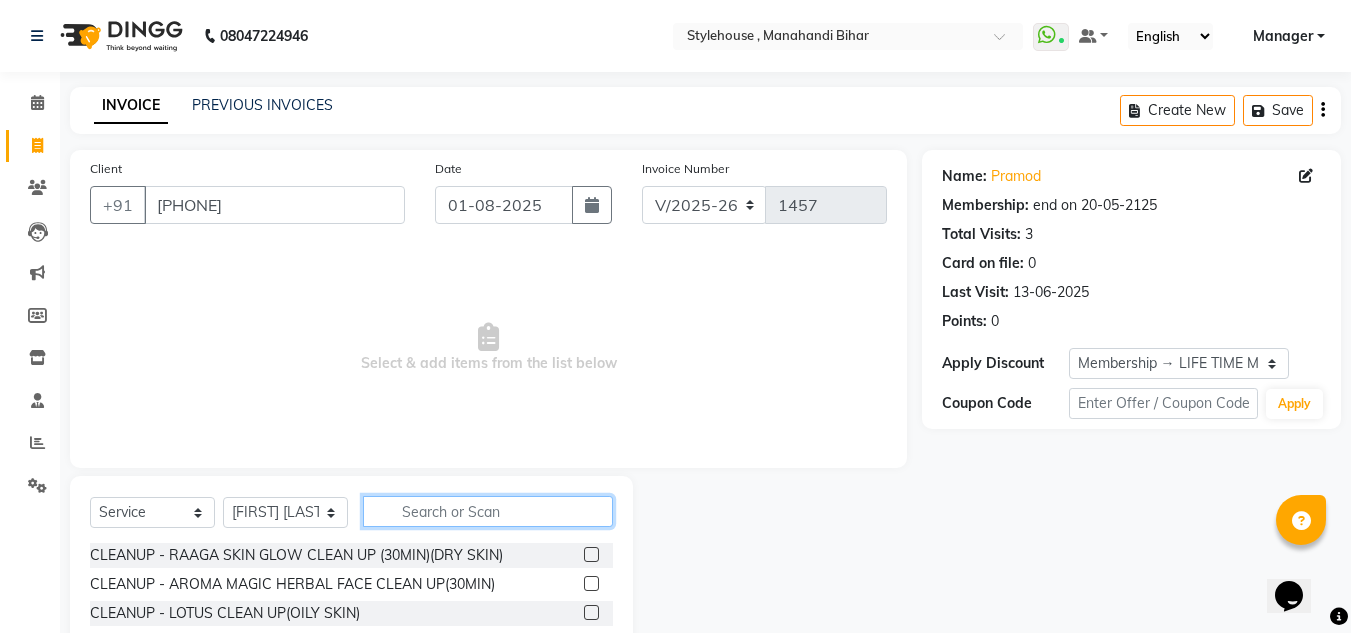 click 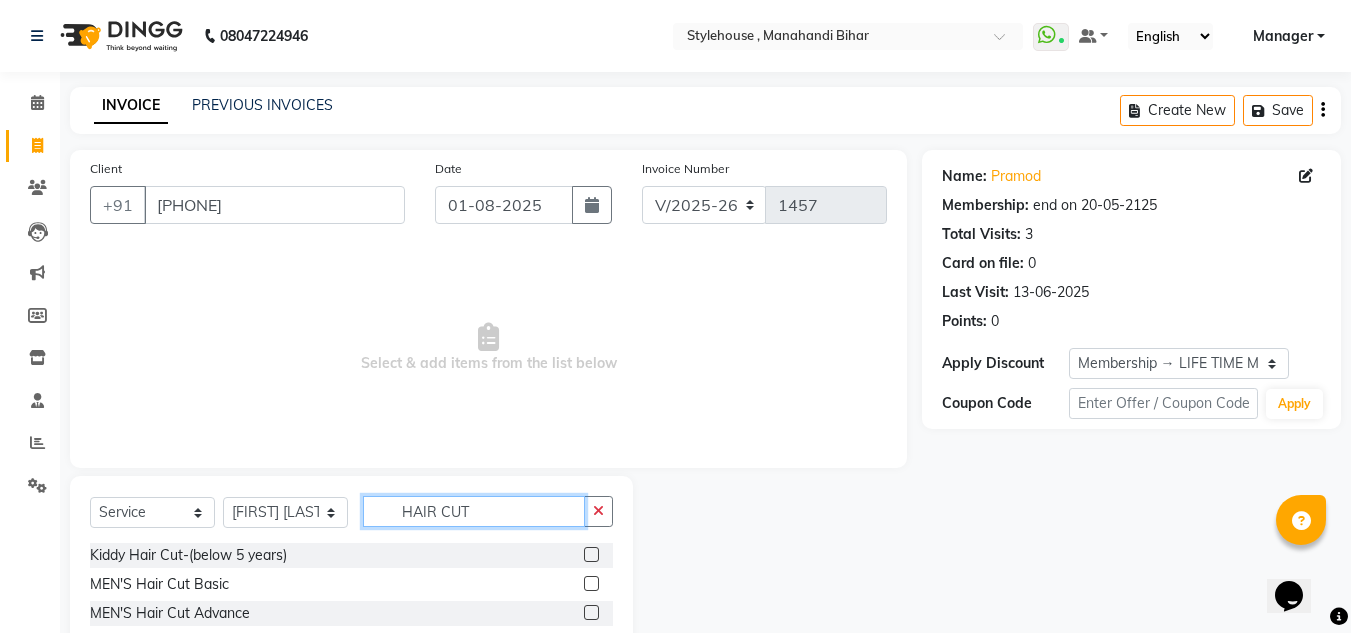 type on "HAIR CUT" 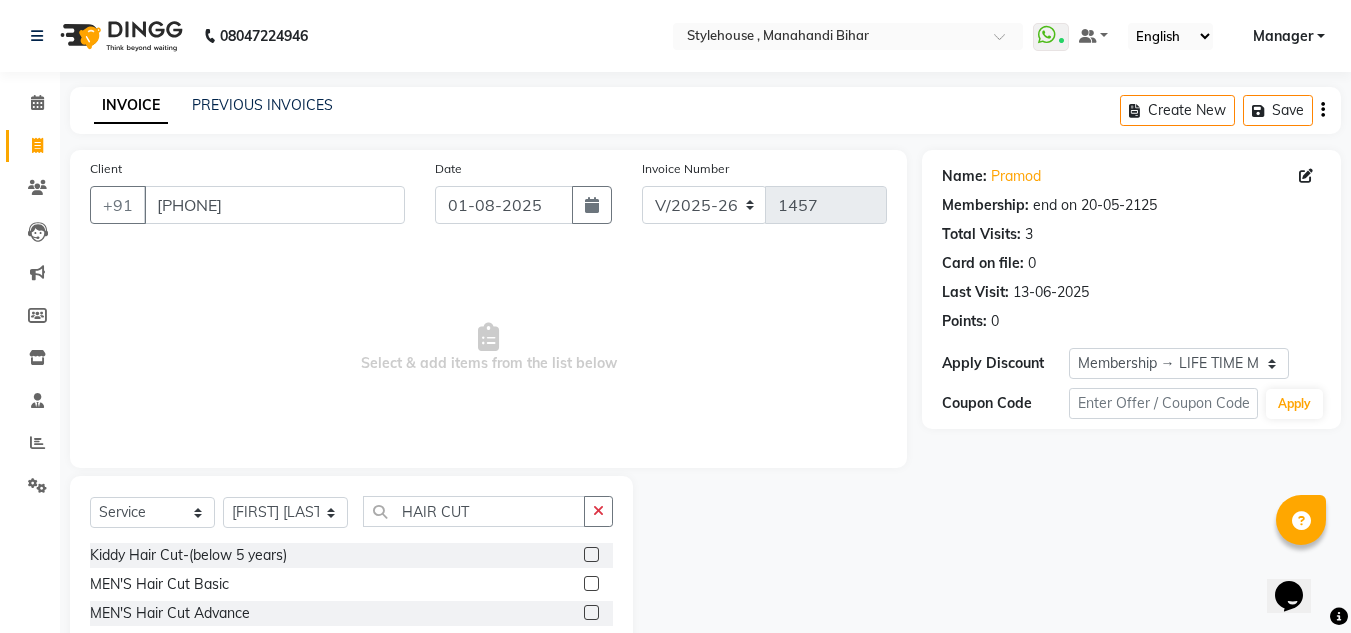 click 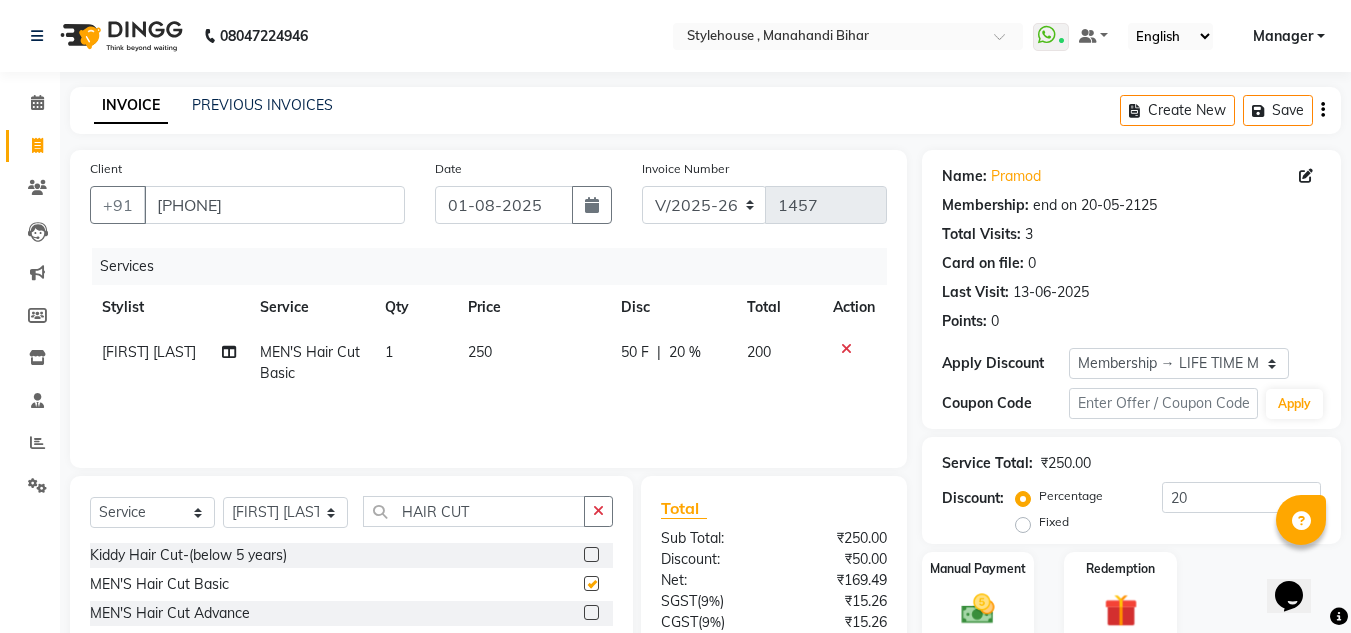 checkbox on "false" 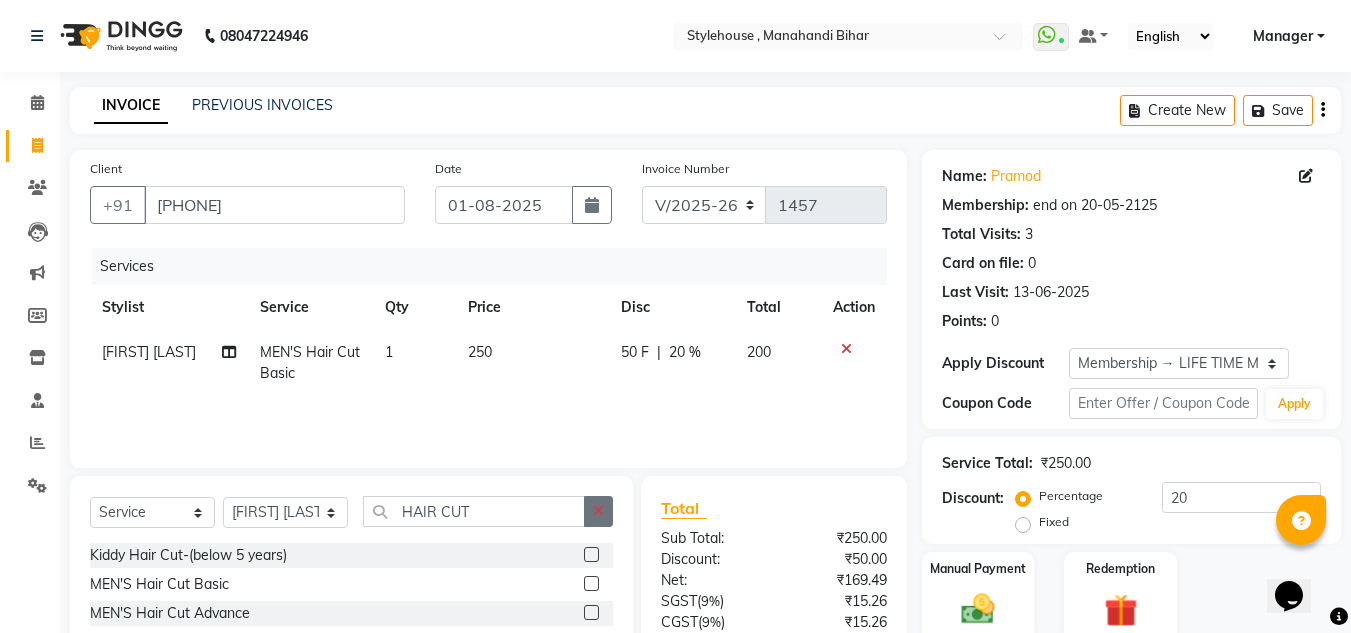 click 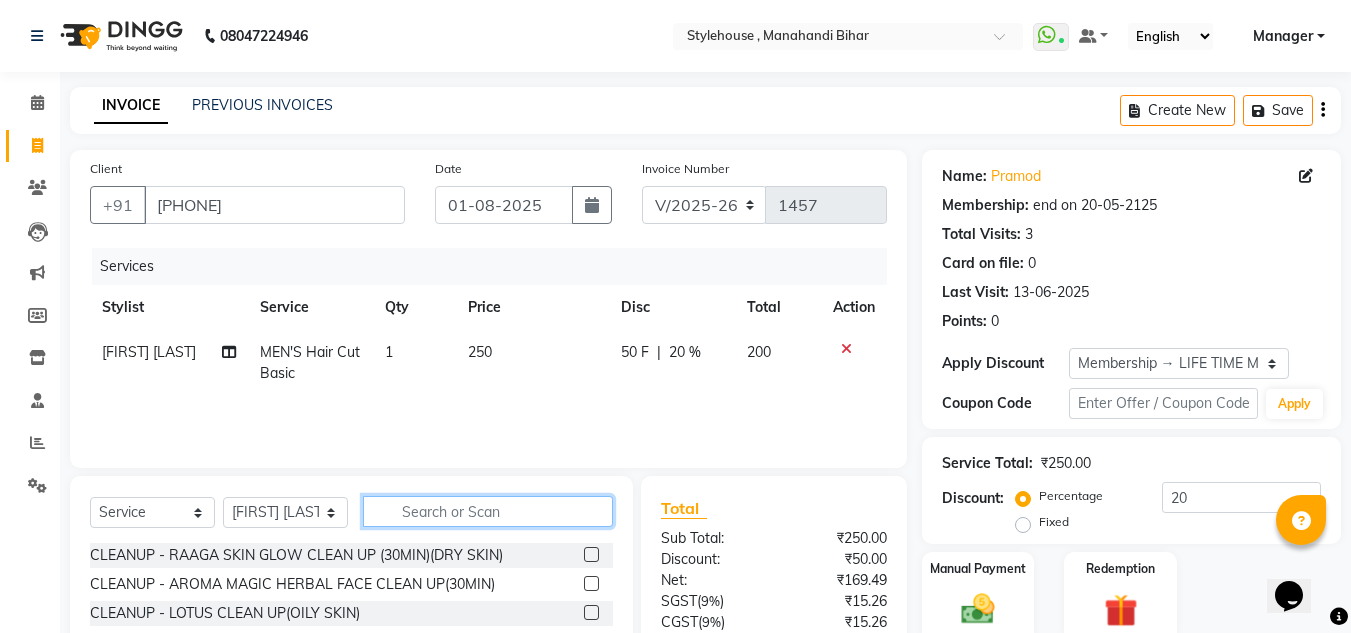 click 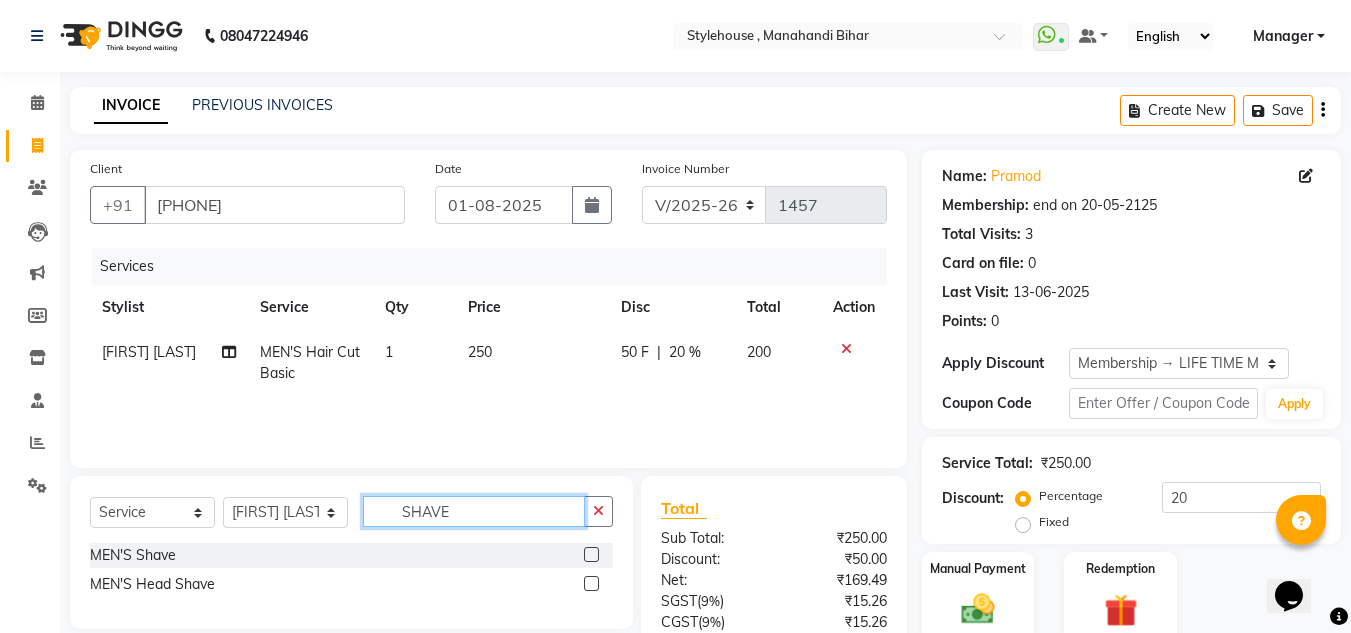 type on "SHAVE" 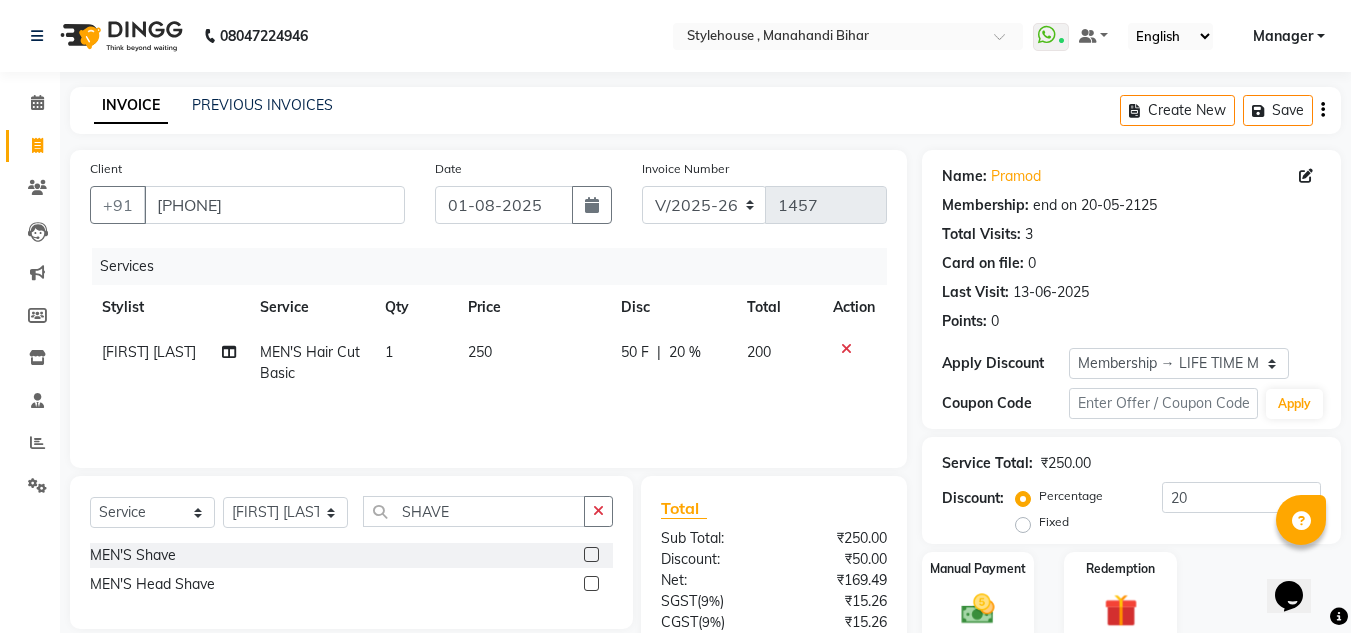 click 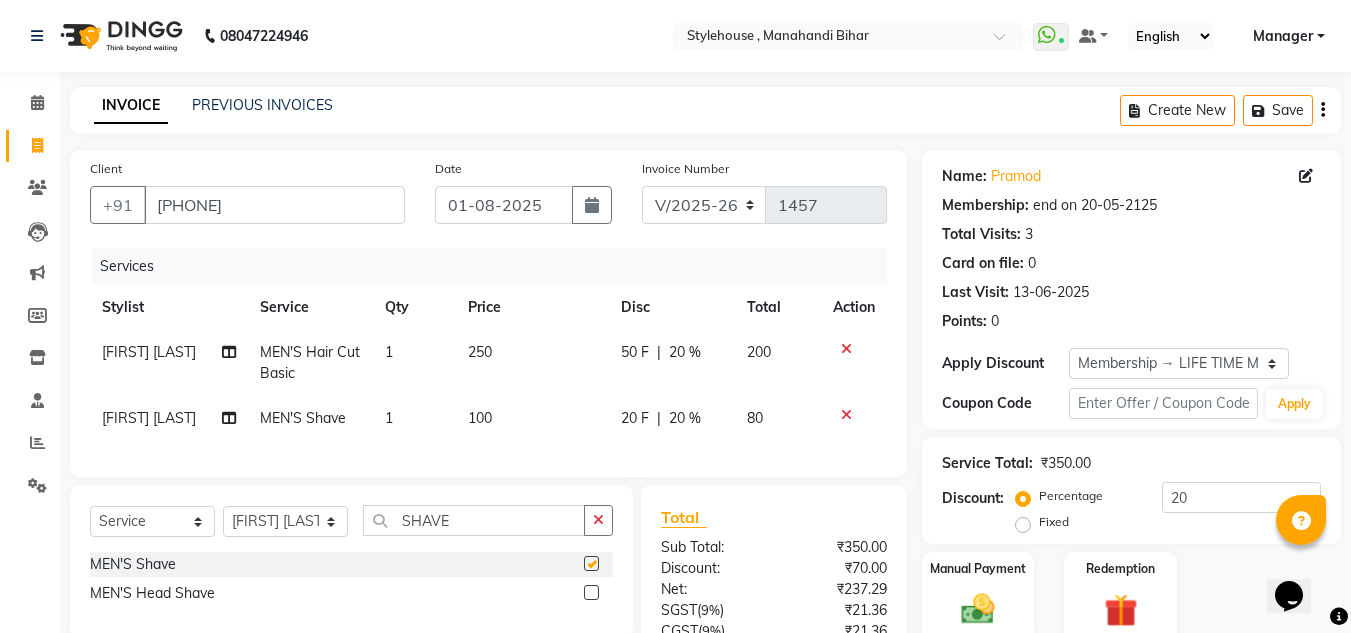 checkbox on "false" 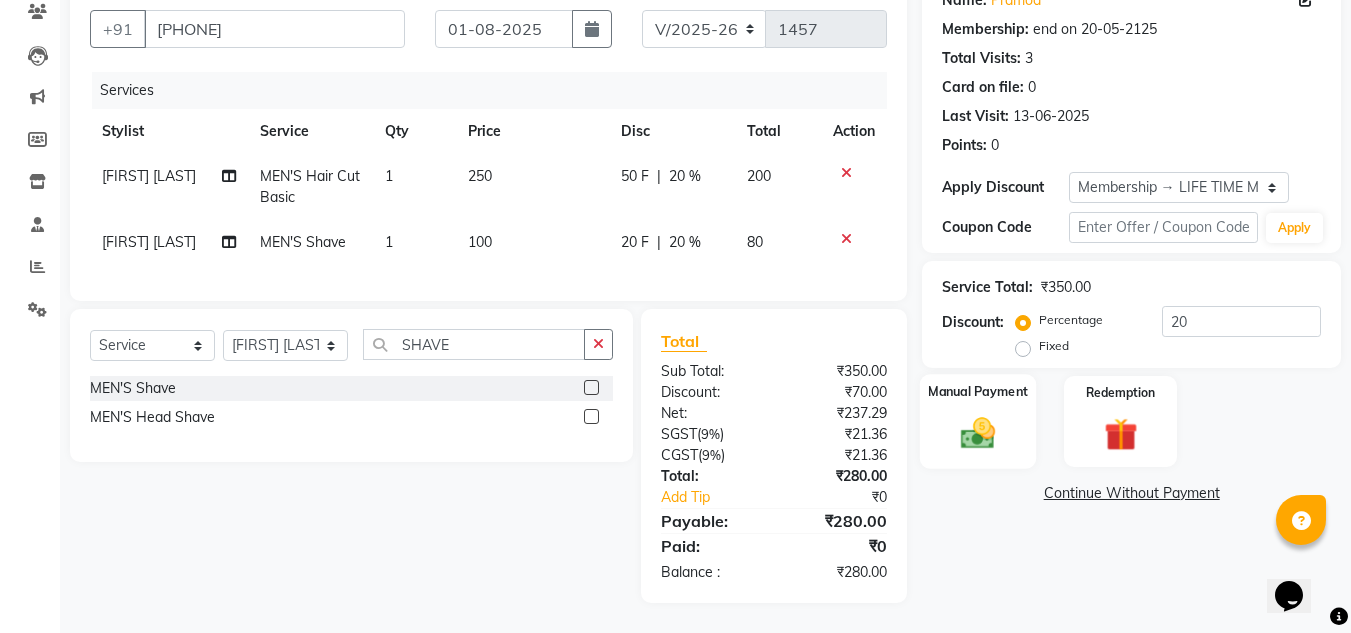scroll, scrollTop: 191, scrollLeft: 0, axis: vertical 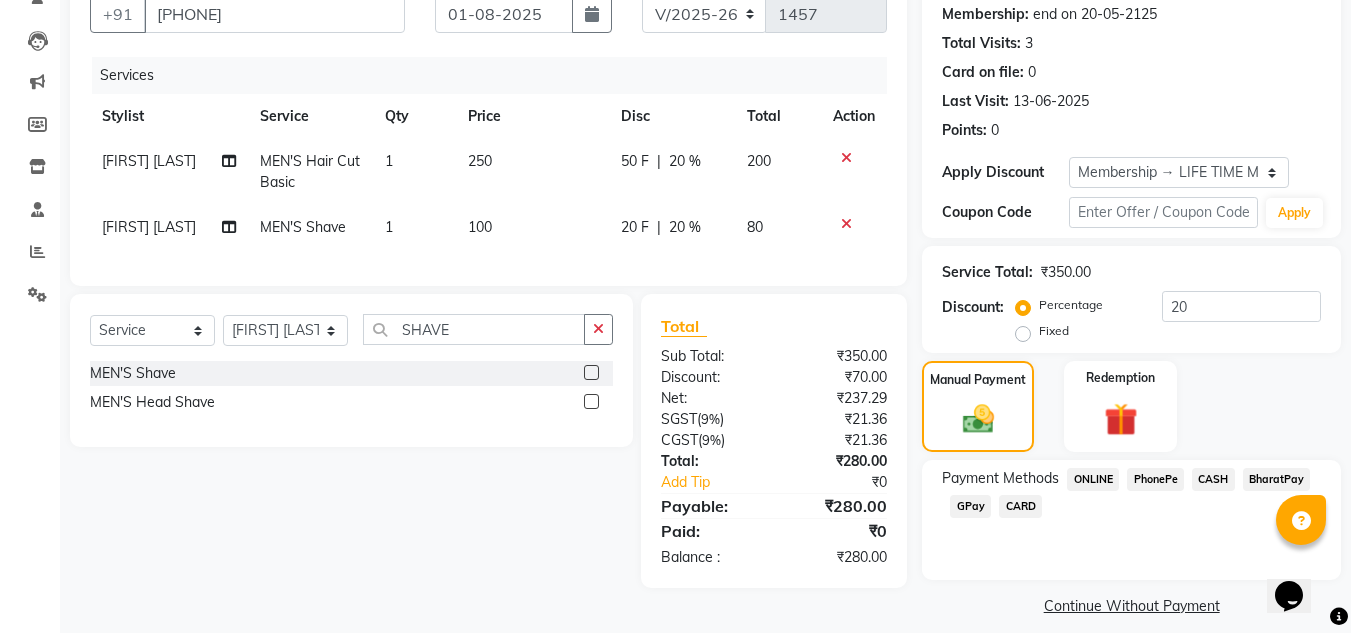 click on "CASH" 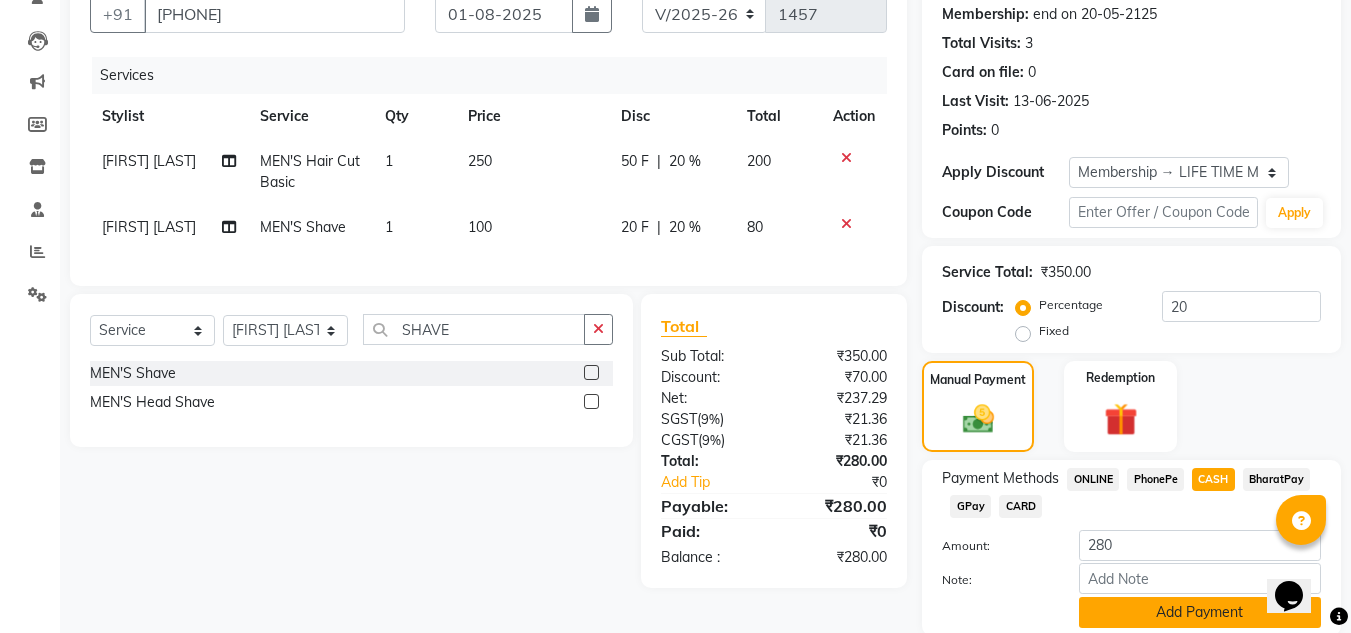 click on "Add Payment" 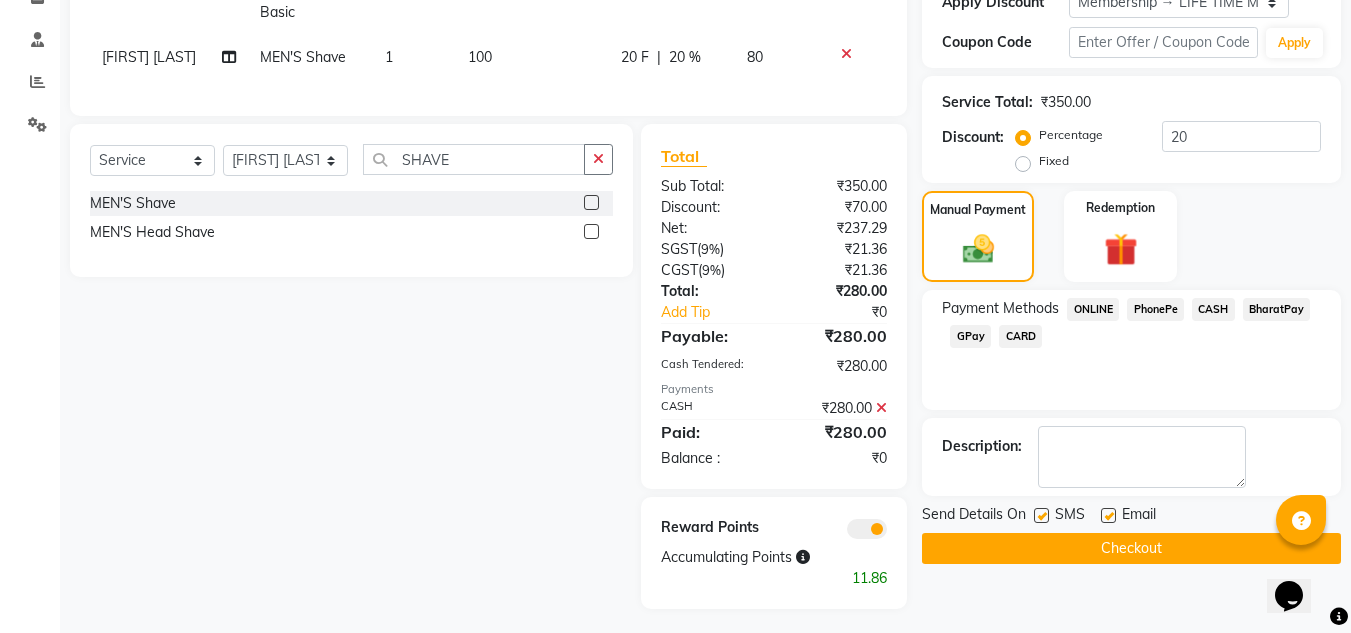 scroll, scrollTop: 382, scrollLeft: 0, axis: vertical 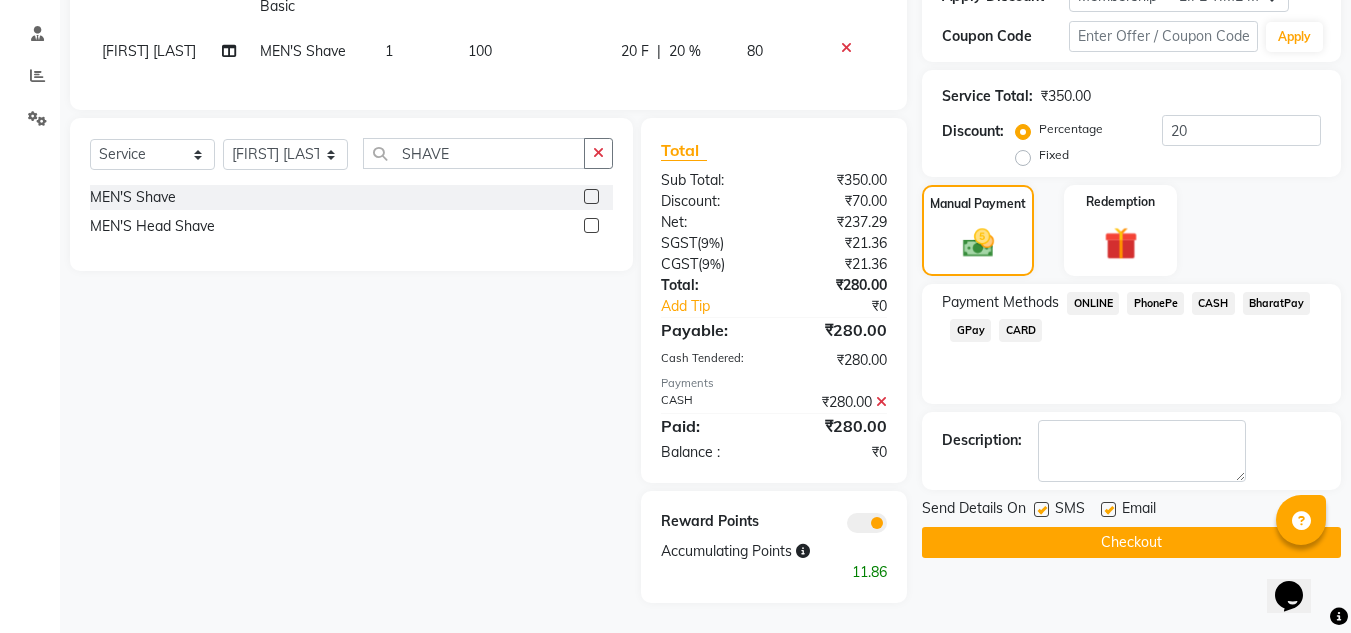 click on "Checkout" 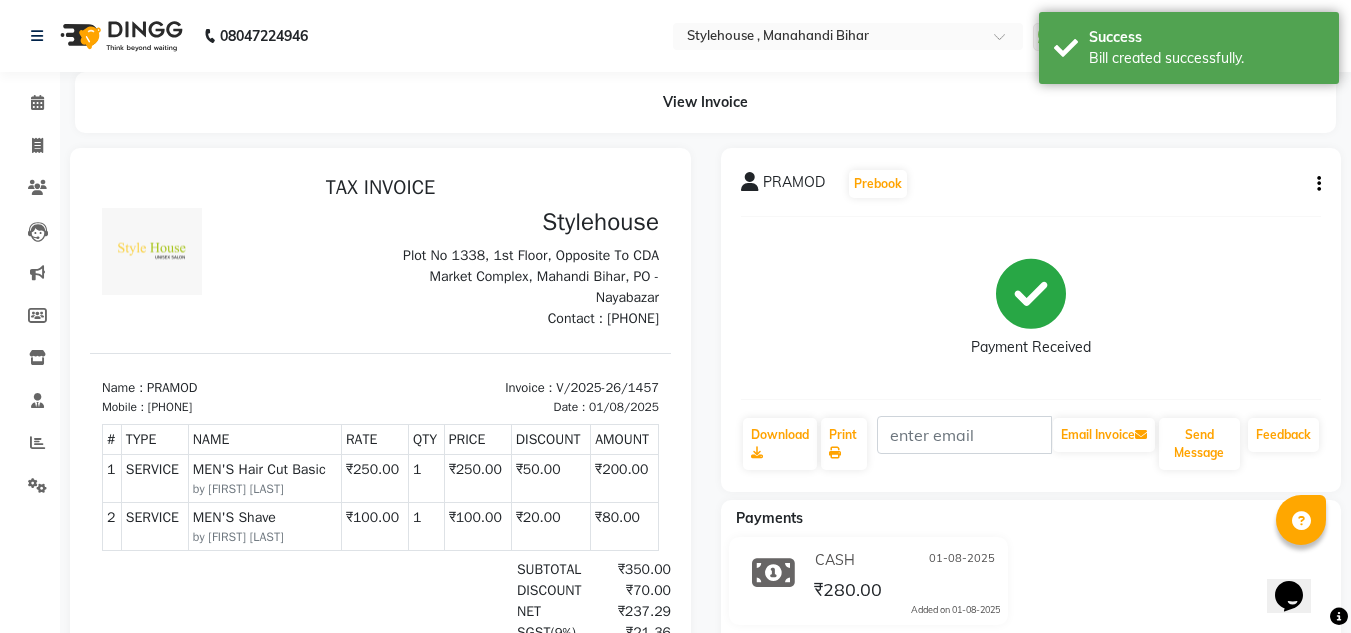 scroll, scrollTop: 0, scrollLeft: 0, axis: both 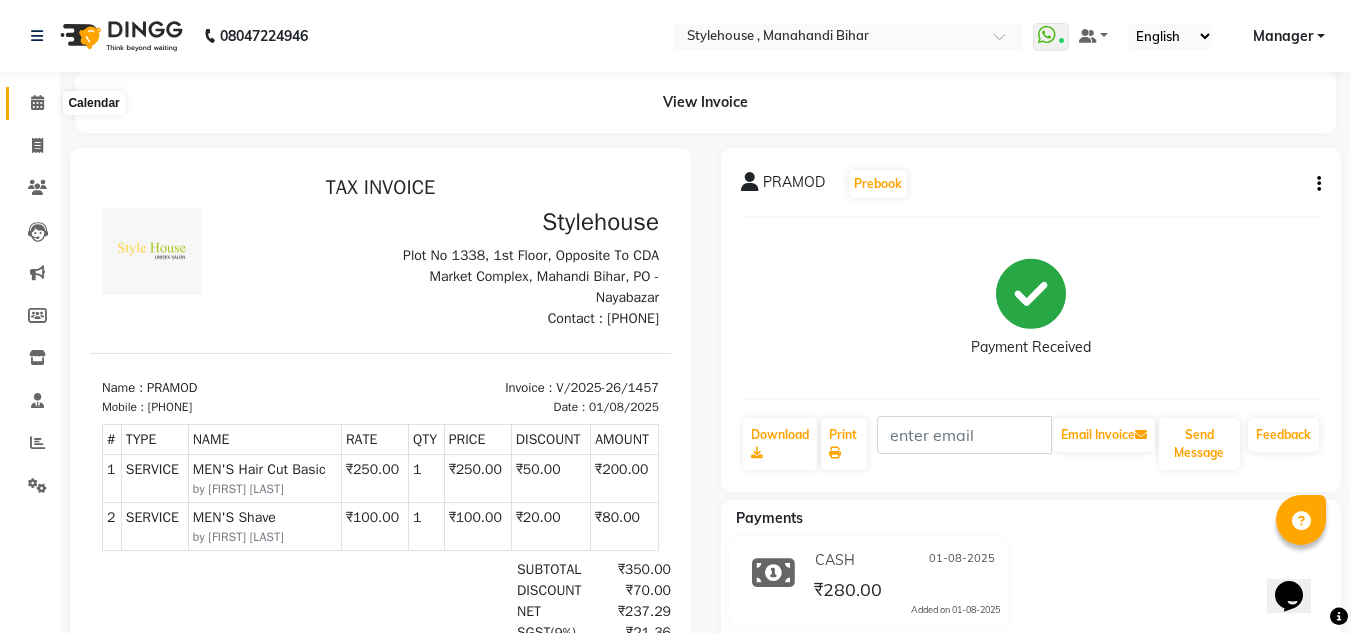 click 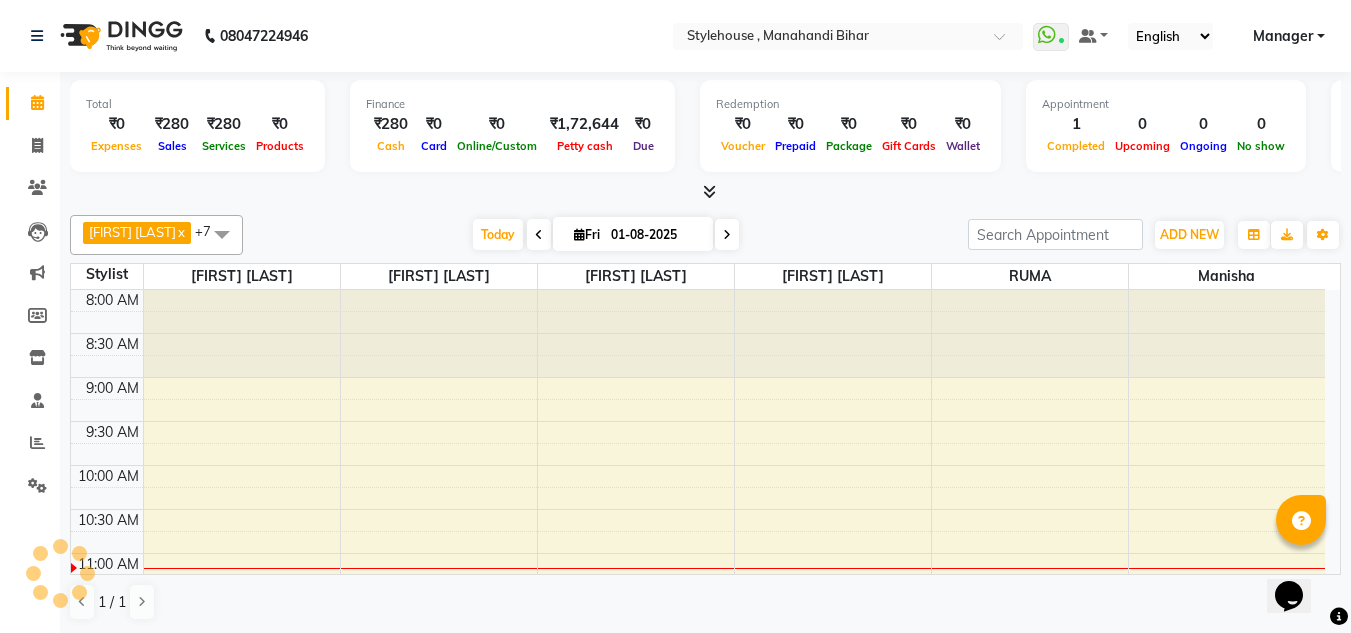 scroll, scrollTop: 0, scrollLeft: 0, axis: both 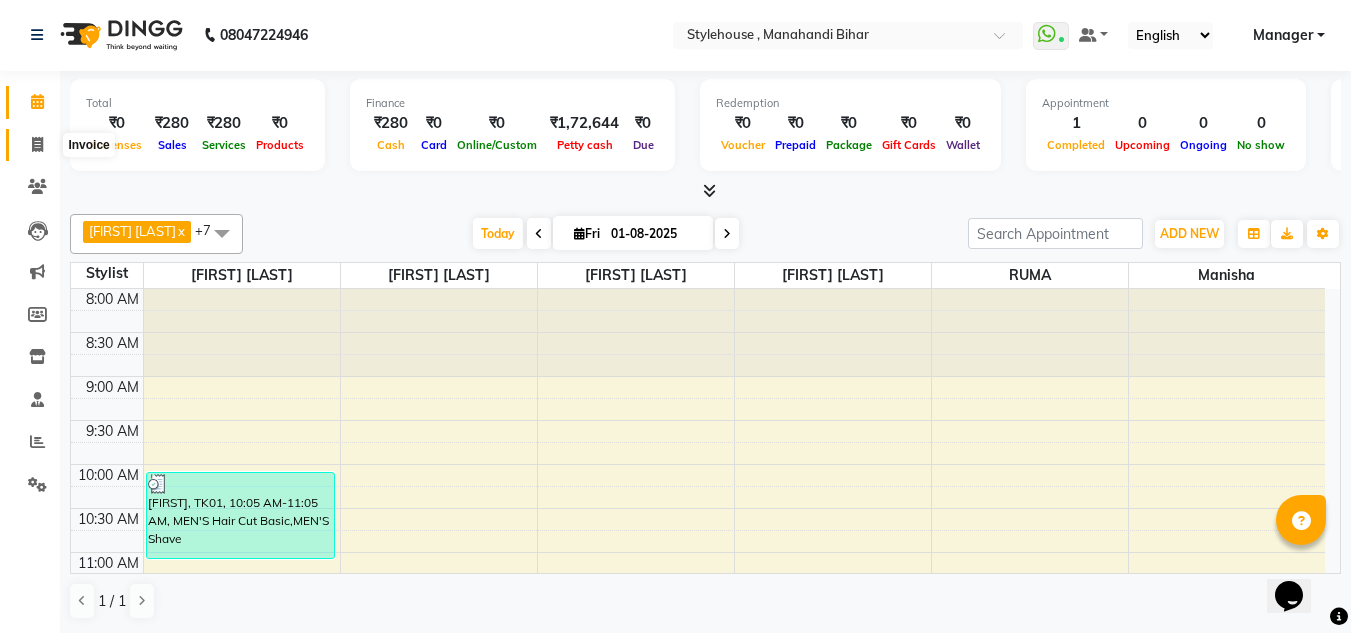 click 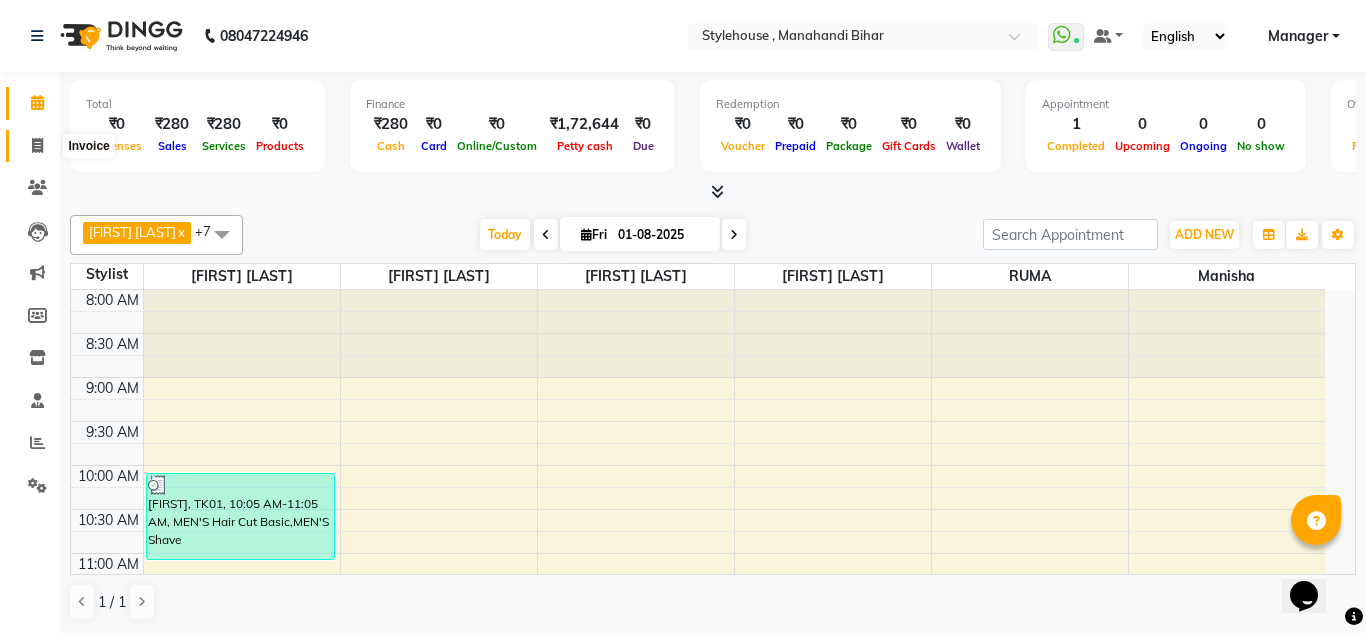 select on "7793" 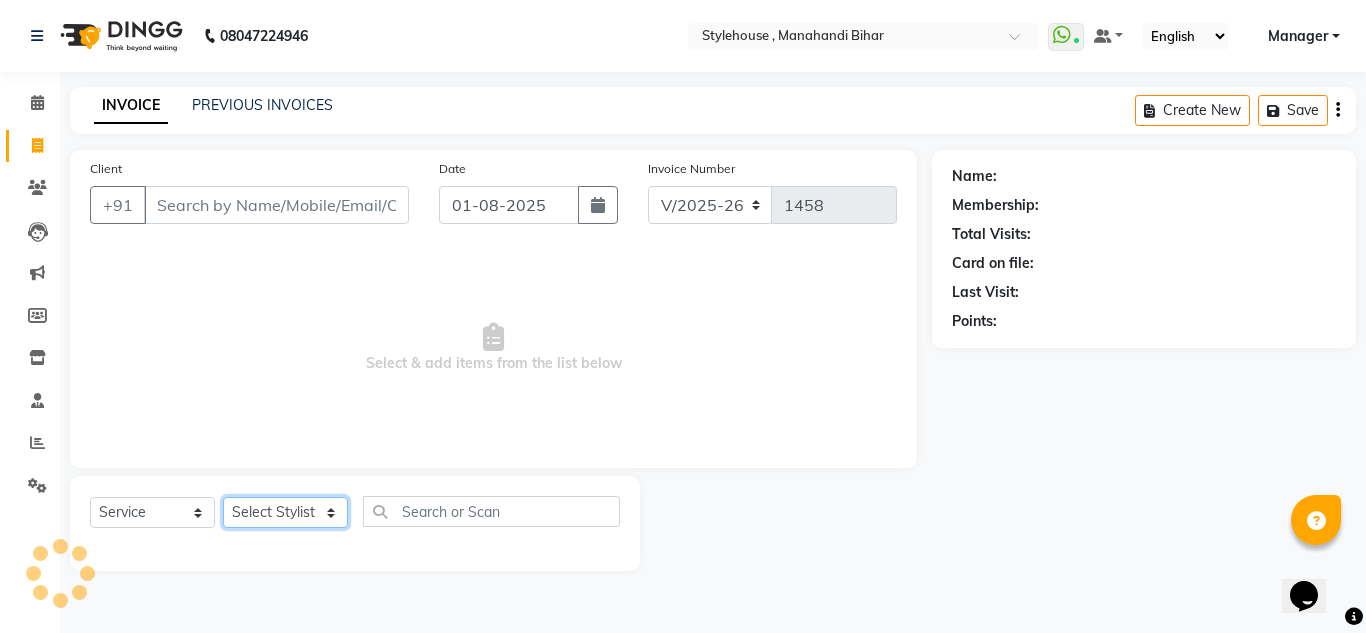 click on "Select Stylist [FIRST] [LAST] [FIRST] [LAST] [FIRST] [LAST] [FIRST] [FIRST] [FIRST] [LAST] [FIRST] [LAST] [FIRST] [LAST] [FIRST] [FIRST] [FIRST] [LAST] [FIRST] [FIRST] [FIRST] [LAST] [FIRST] [LAST]" 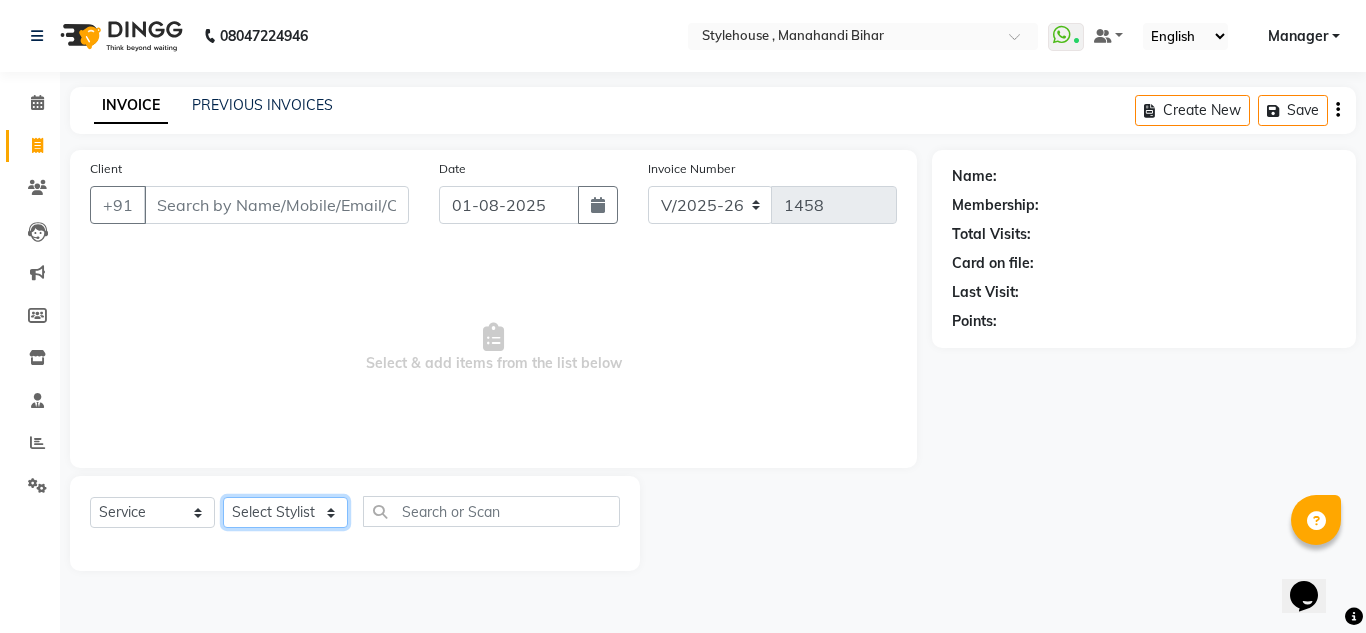 select on "85399" 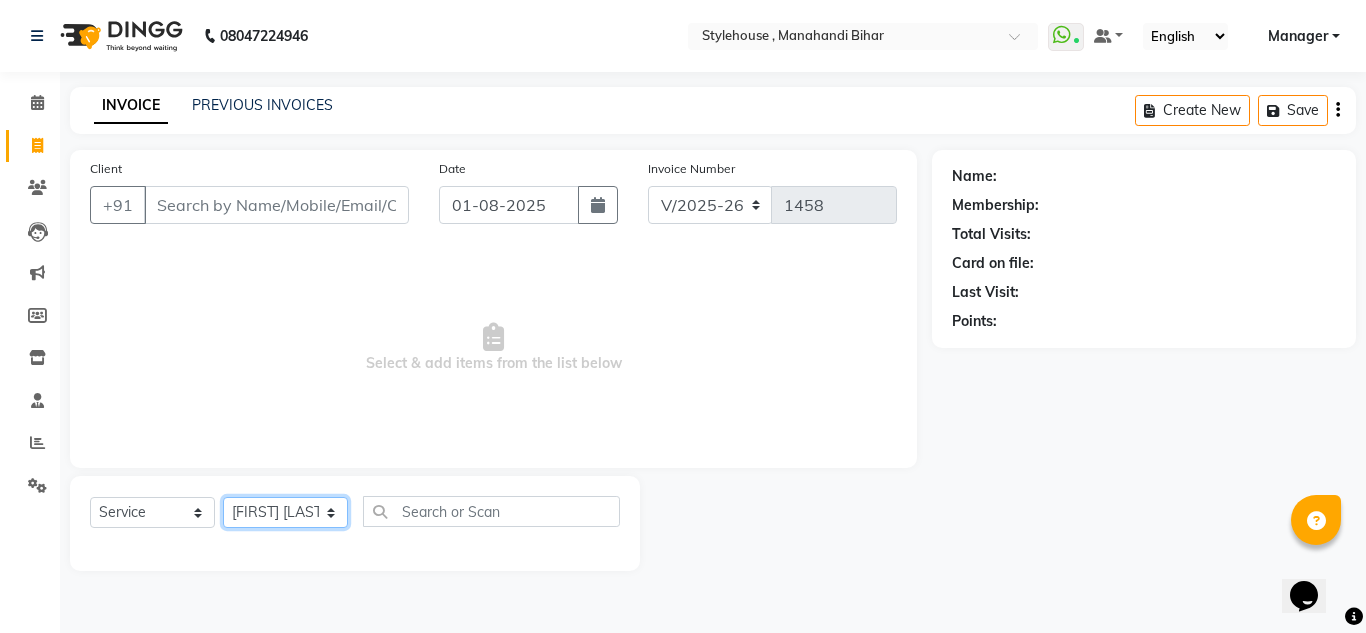click on "Select Stylist [FIRST] [LAST] [FIRST] [LAST] [FIRST] [LAST] [FIRST] [FIRST] [FIRST] [LAST] [FIRST] [LAST] [FIRST] [LAST] [FIRST] [FIRST] [FIRST] [LAST] [FIRST] [FIRST] [FIRST] [LAST] [FIRST] [LAST]" 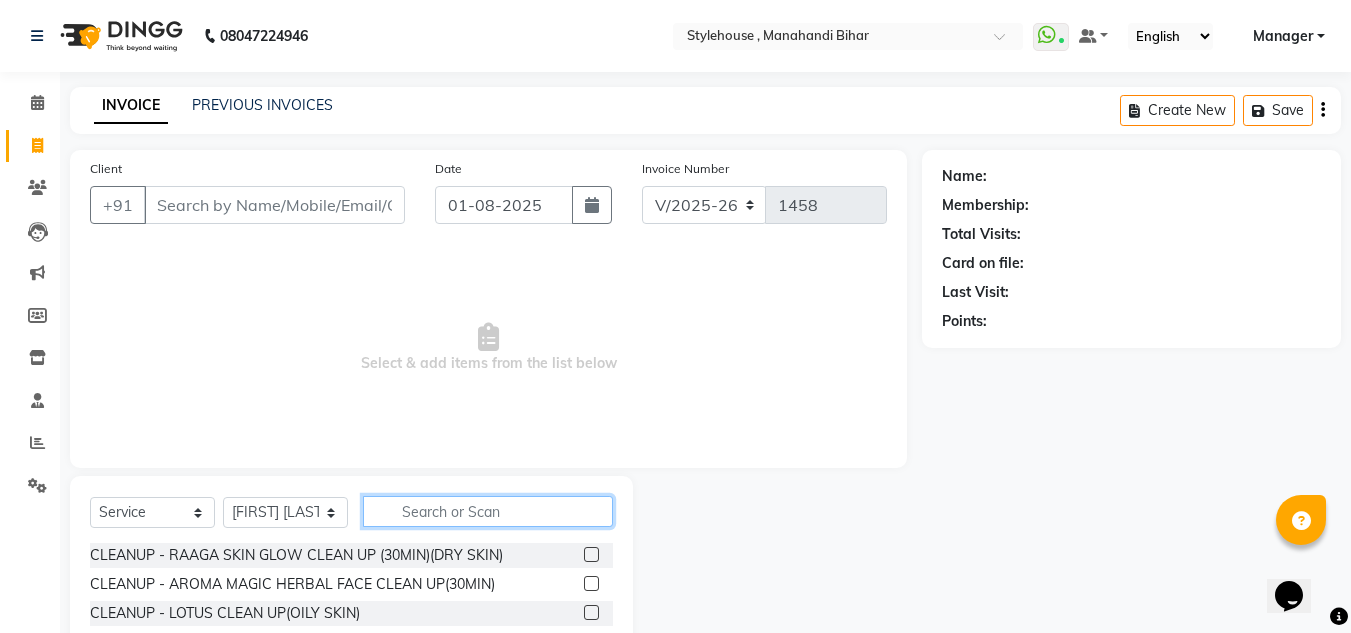 click 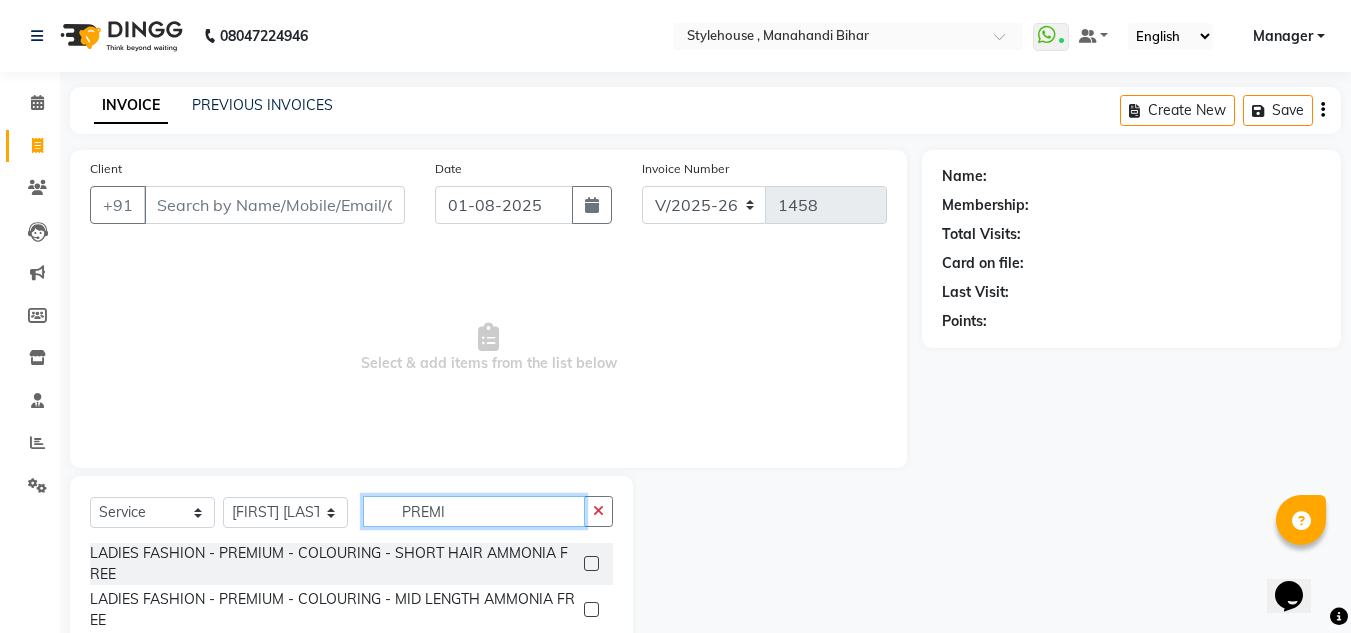 type on "PREMI" 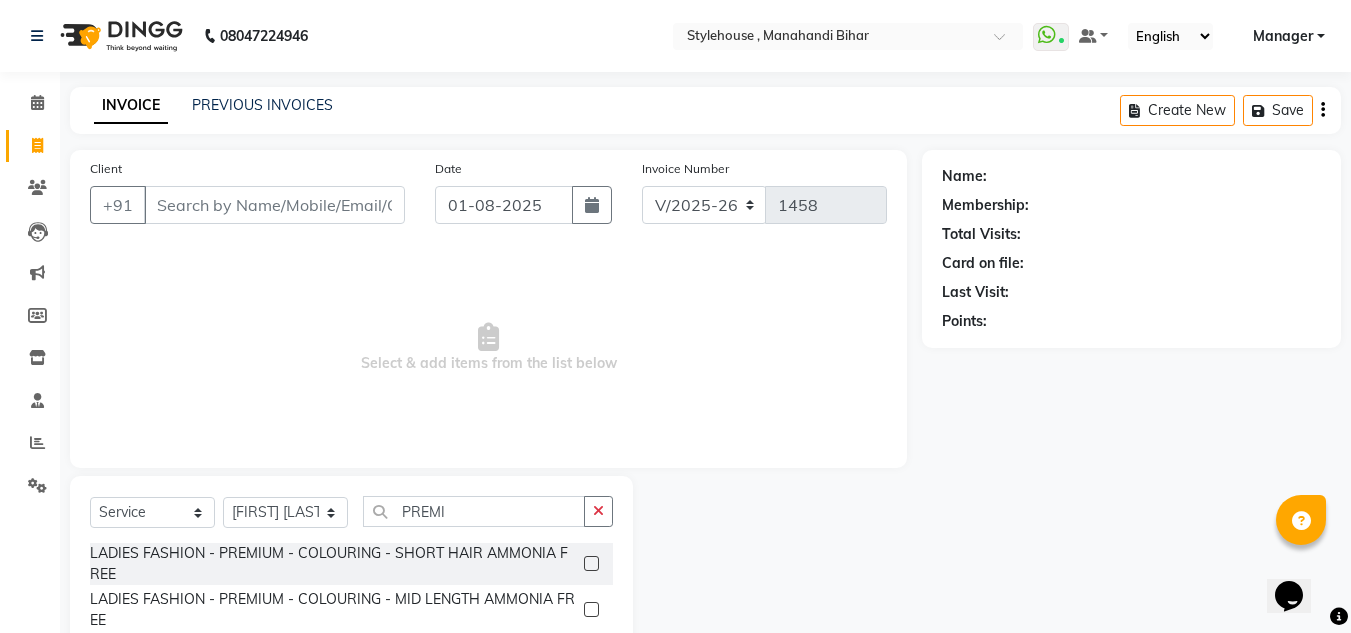click 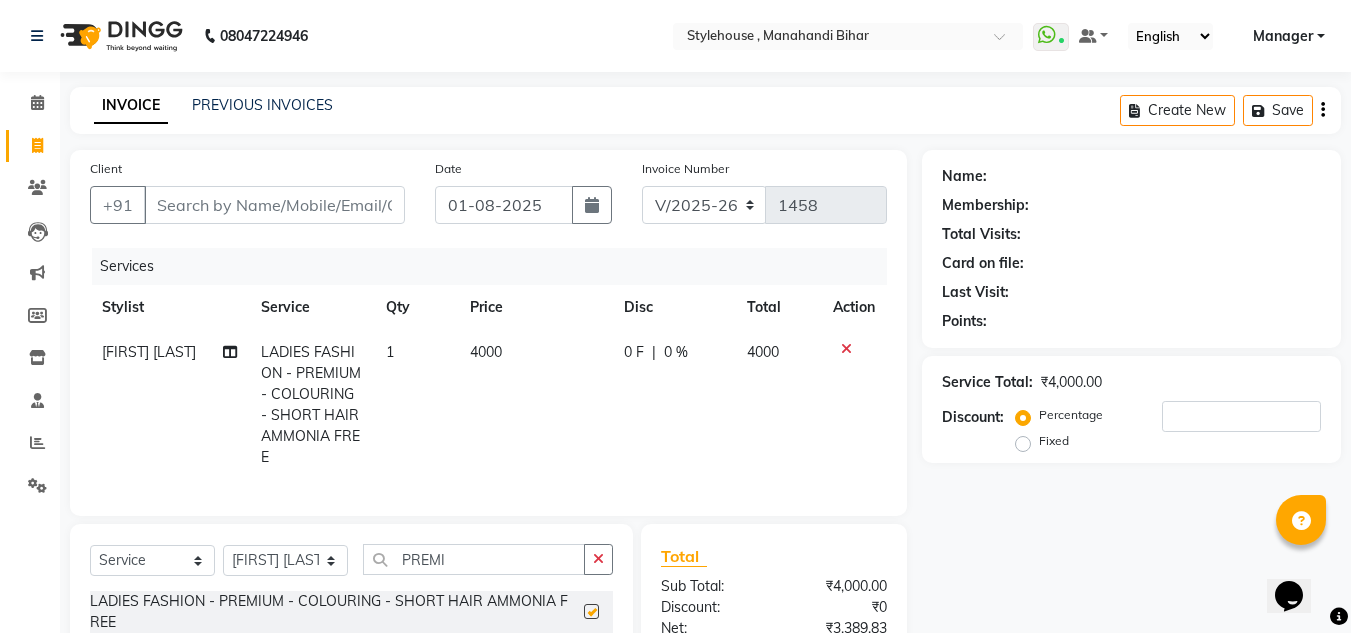 checkbox on "false" 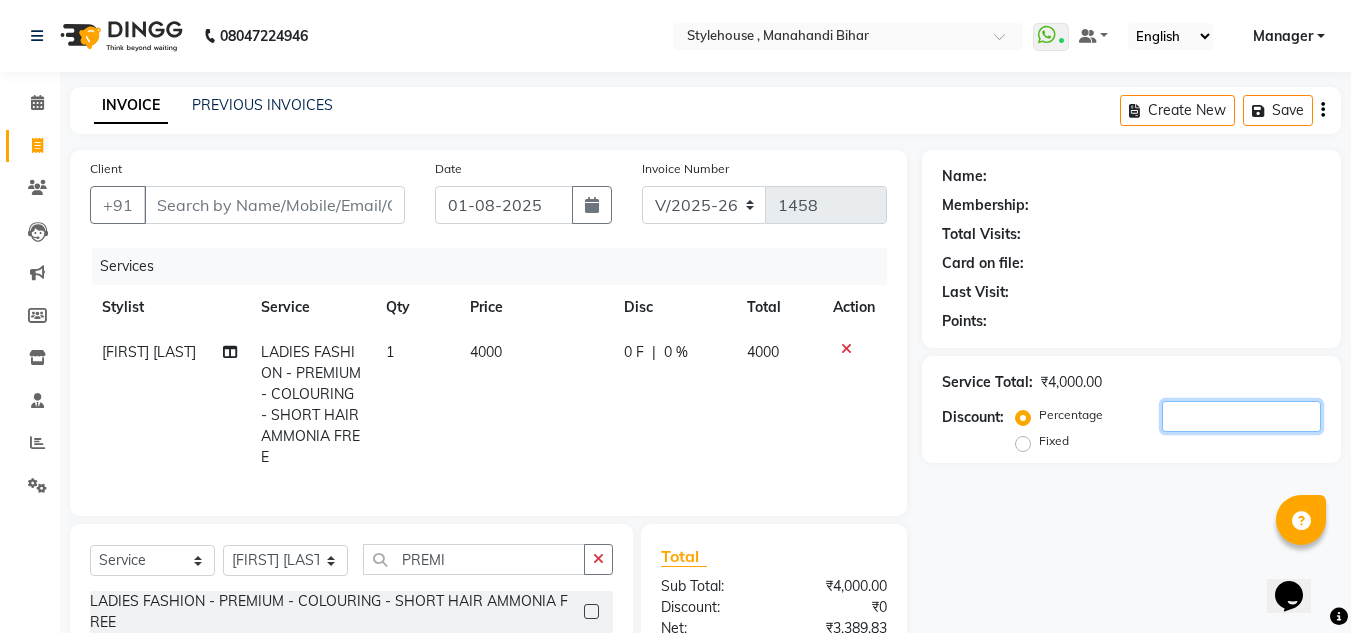 click 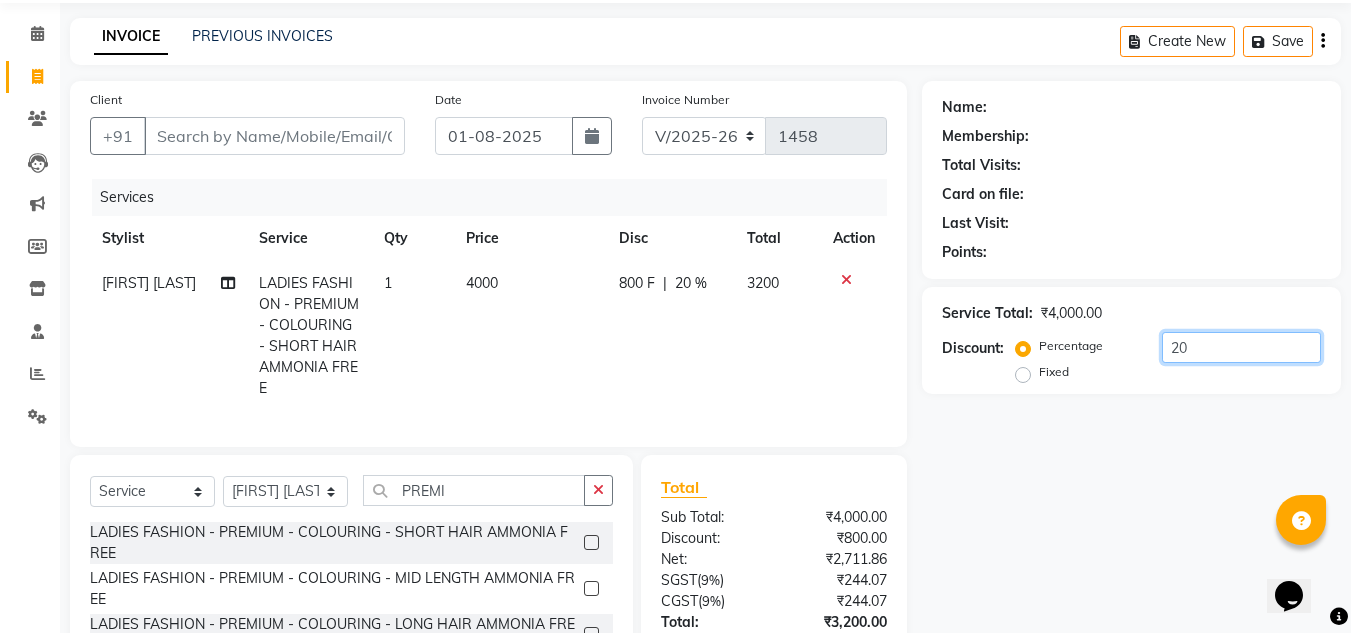 scroll, scrollTop: 100, scrollLeft: 0, axis: vertical 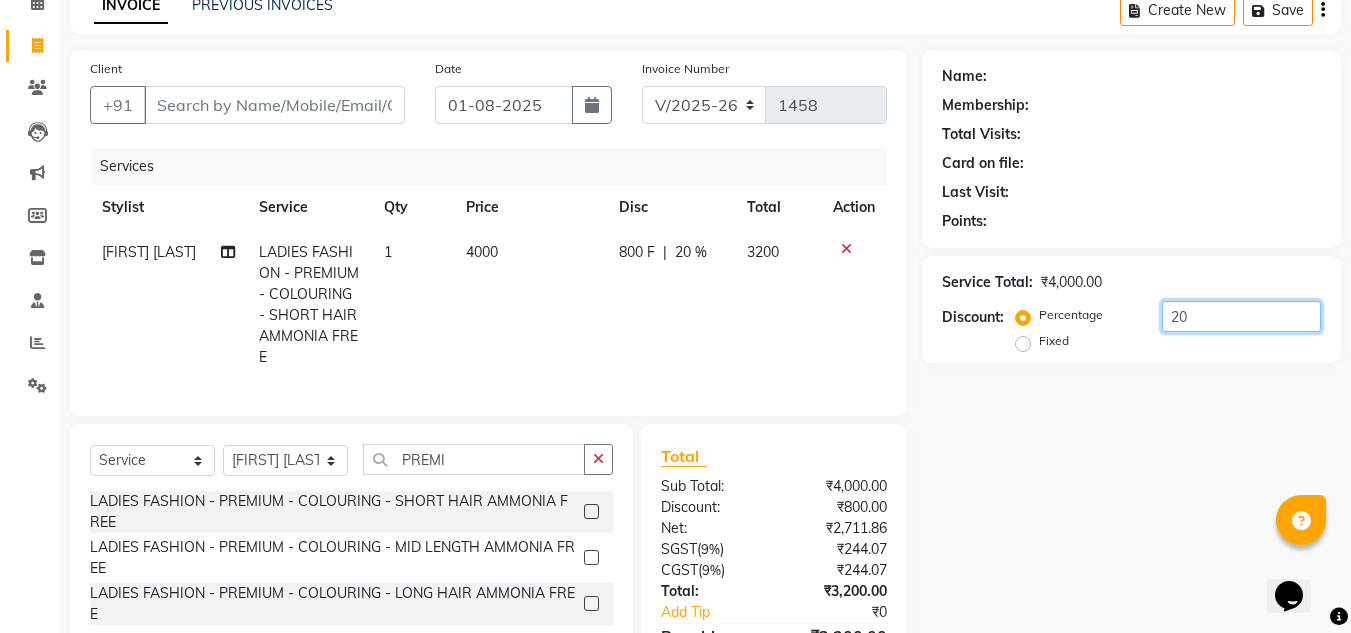 type on "20" 